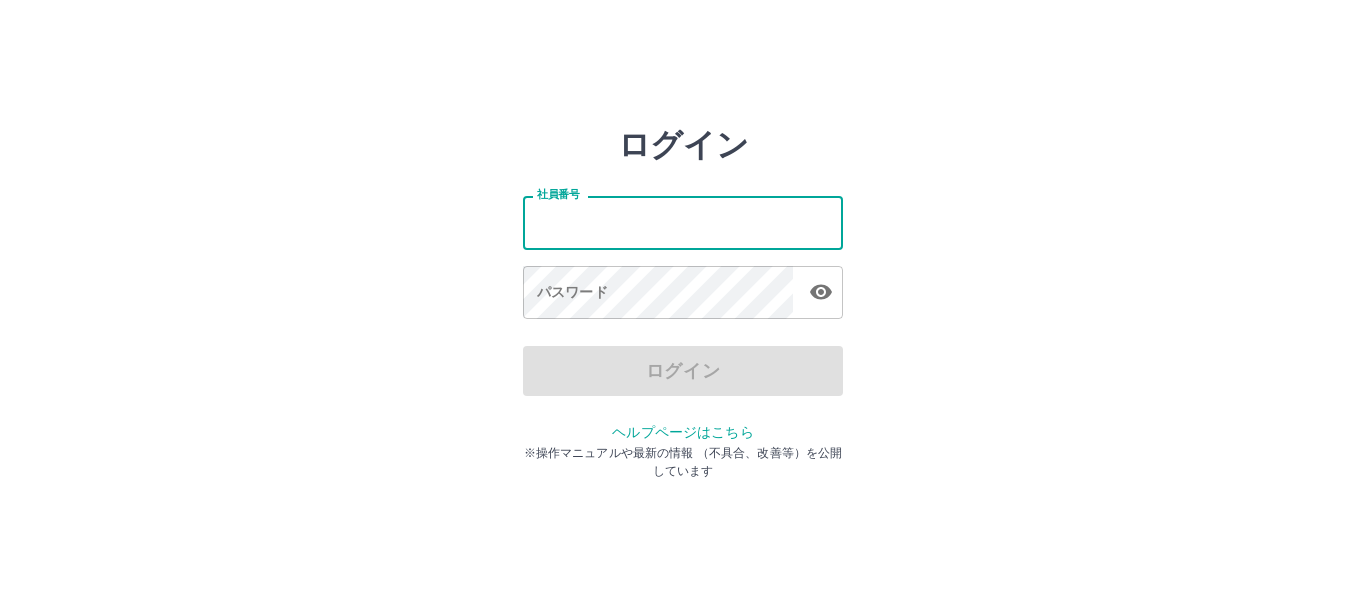 click on "社員番号" at bounding box center (683, 222) 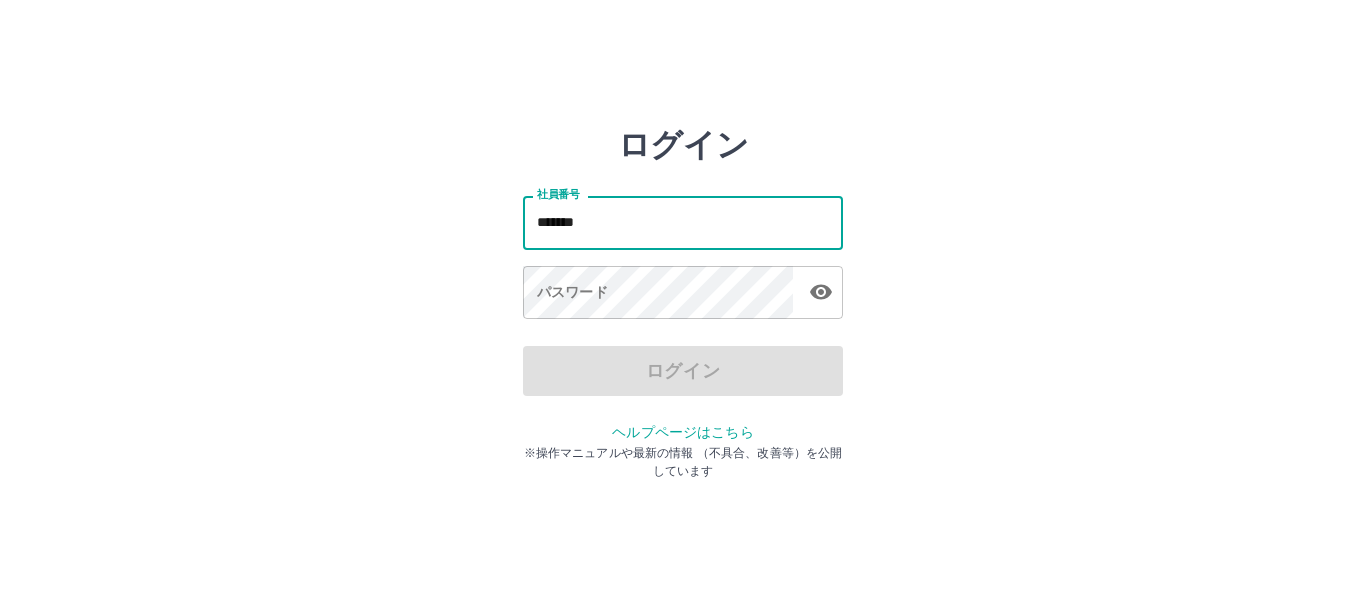 type on "*******" 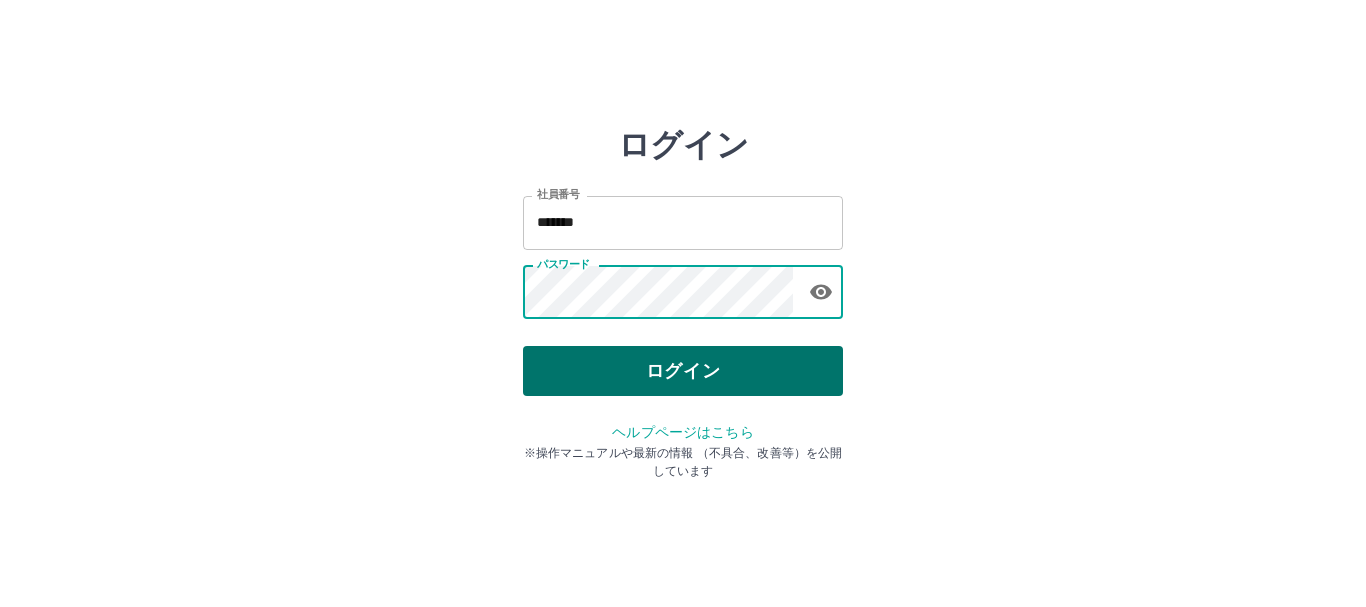 click on "ログイン" at bounding box center [683, 371] 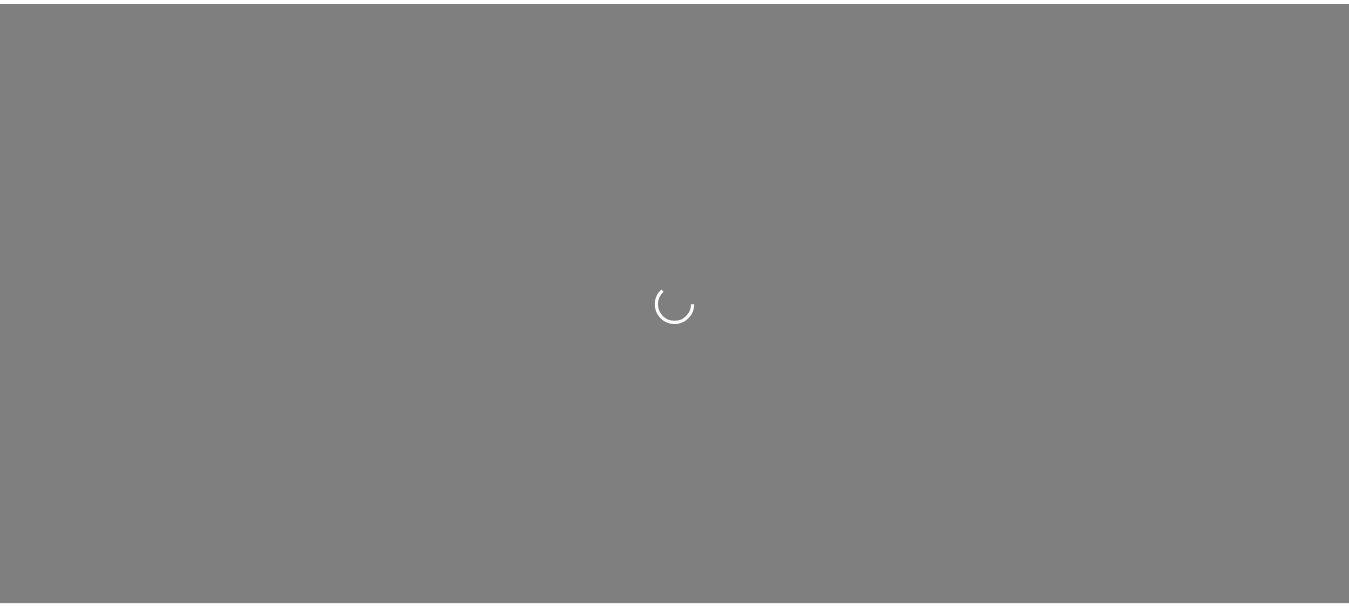 scroll, scrollTop: 0, scrollLeft: 0, axis: both 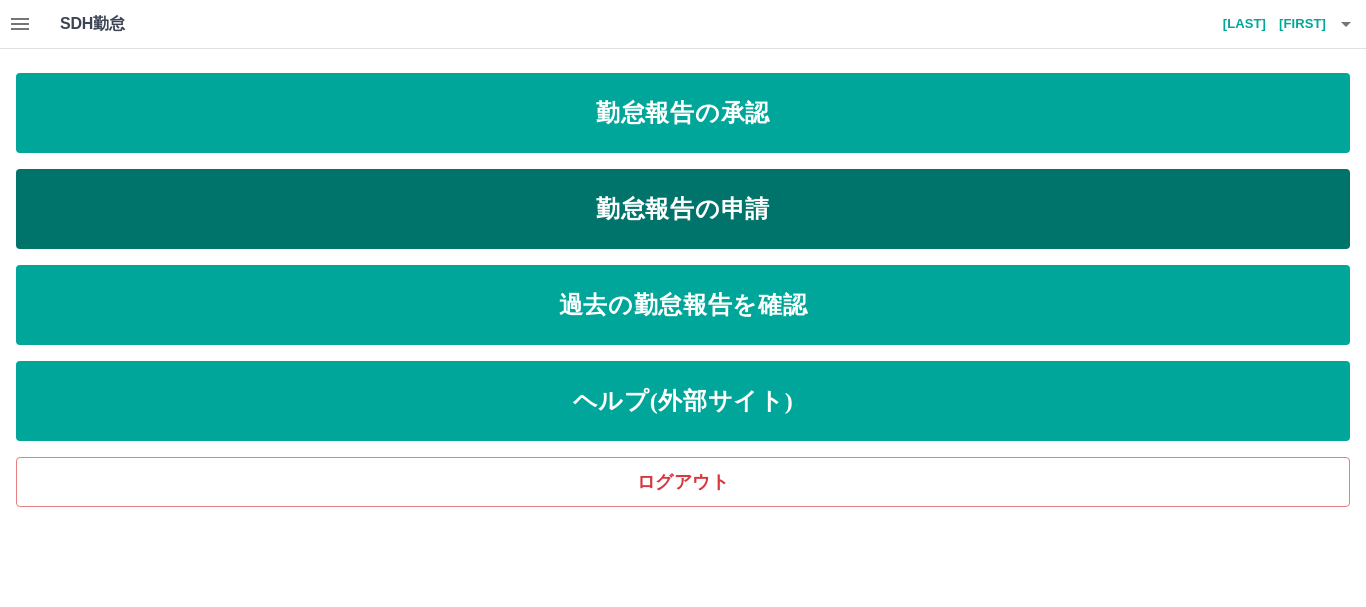 click on "勤怠報告の申請" at bounding box center [683, 209] 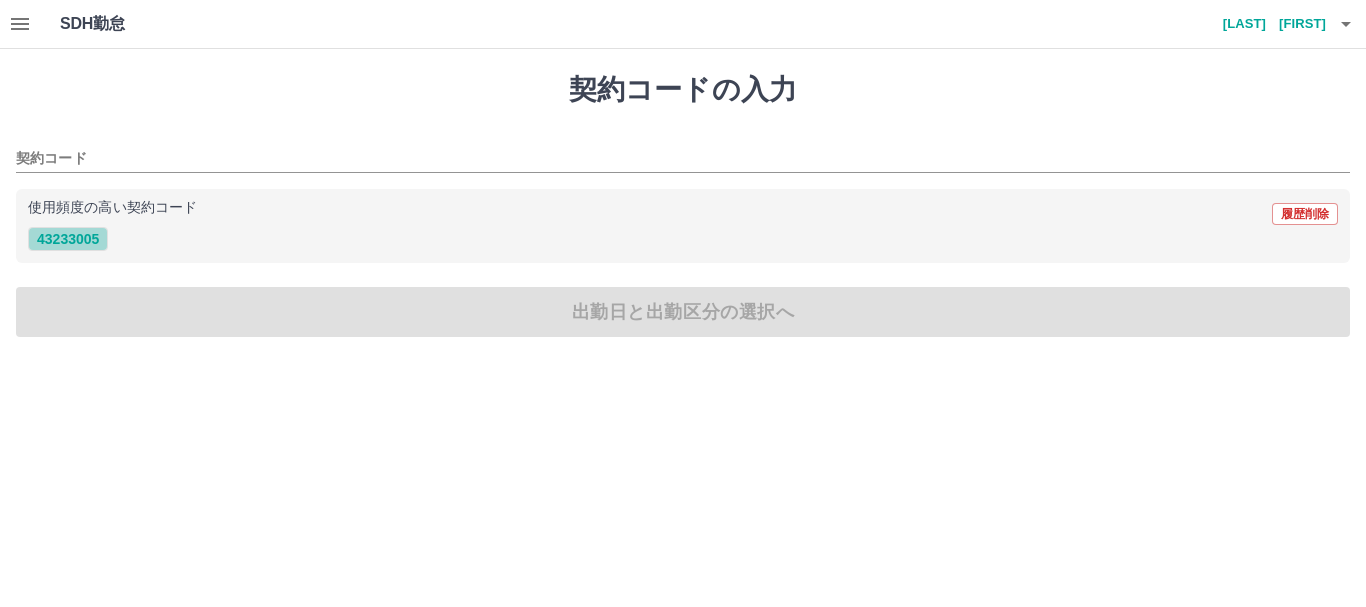 click on "43233005" at bounding box center [68, 239] 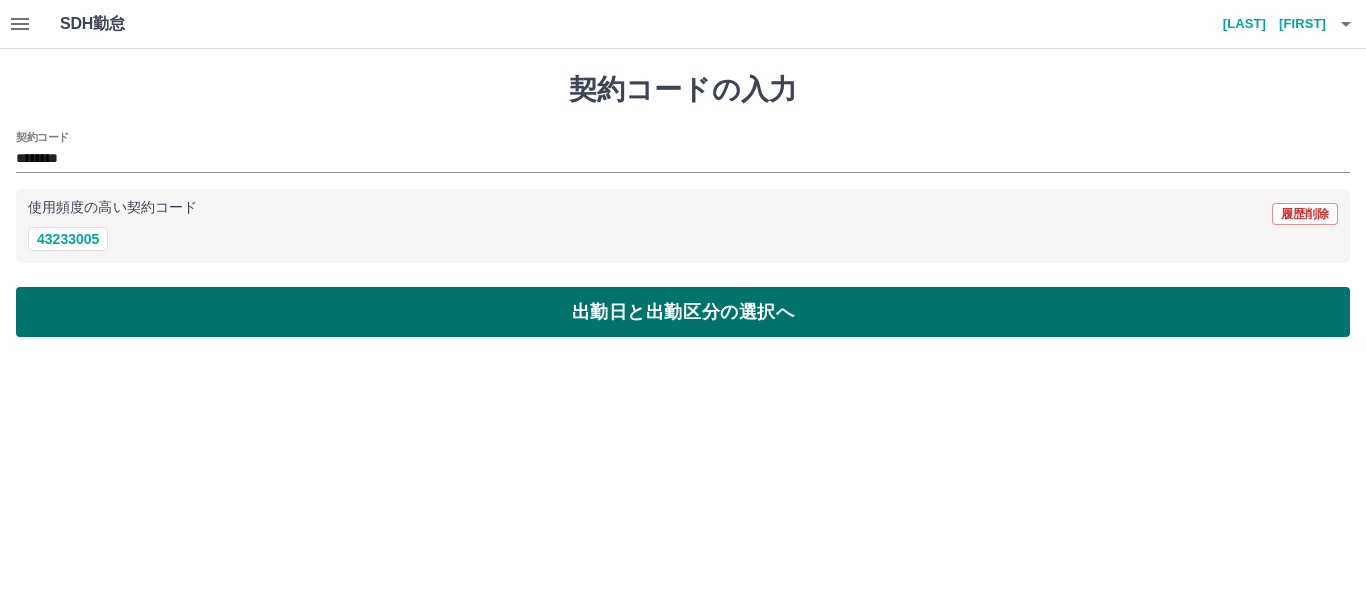 click on "出勤日と出勤区分の選択へ" at bounding box center (683, 312) 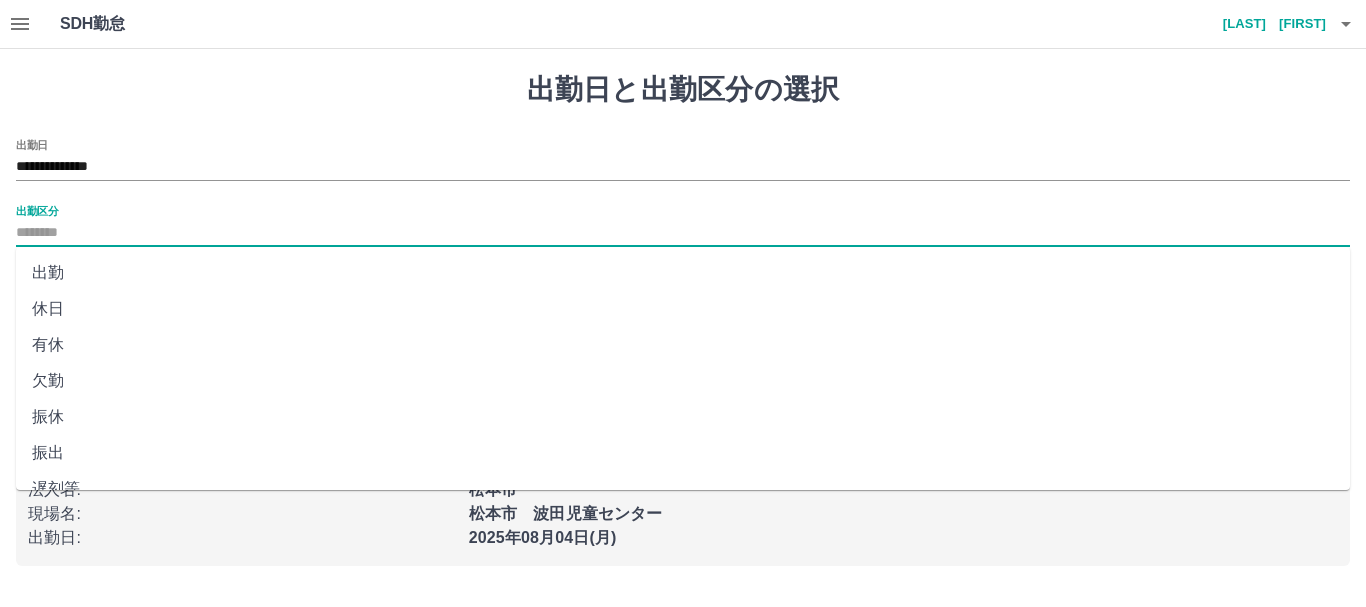 click on "出勤区分" at bounding box center (683, 233) 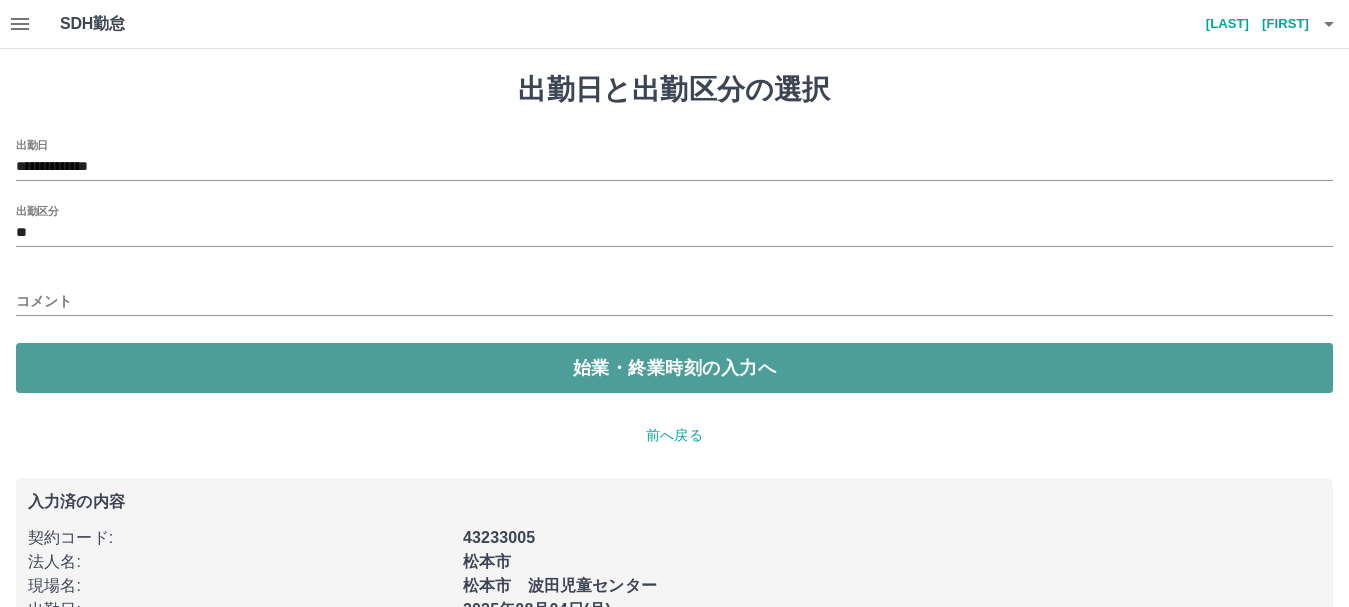 click on "始業・終業時刻の入力へ" at bounding box center [674, 368] 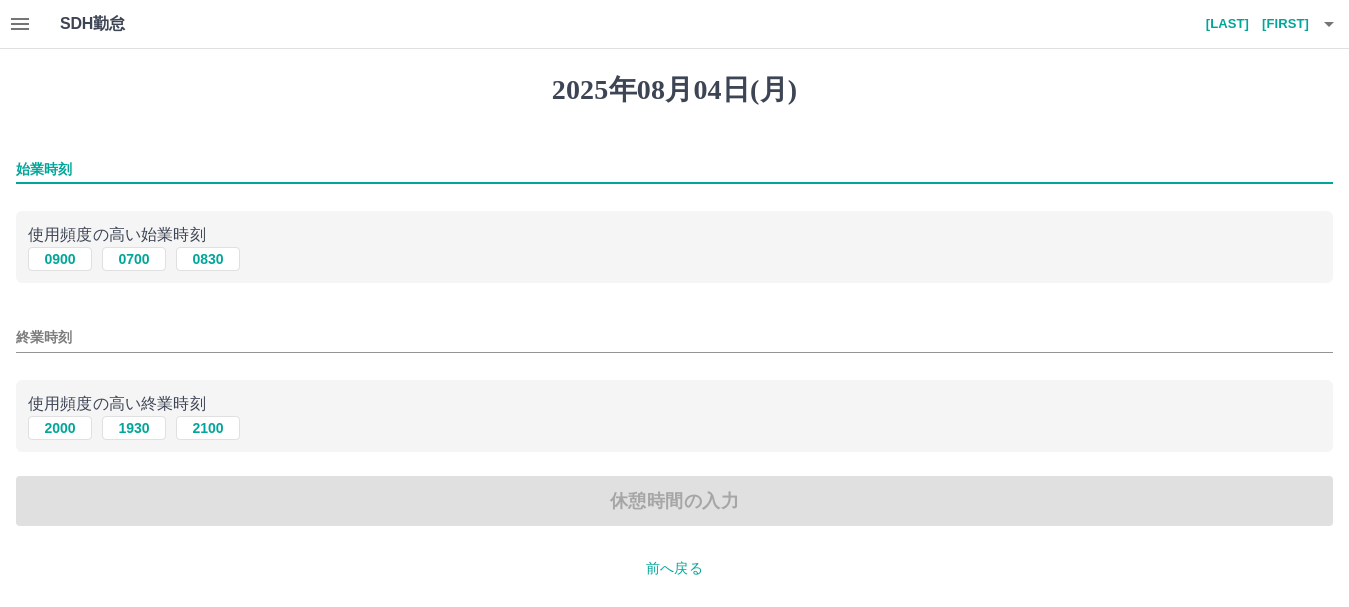 click on "始業時刻" at bounding box center (674, 169) 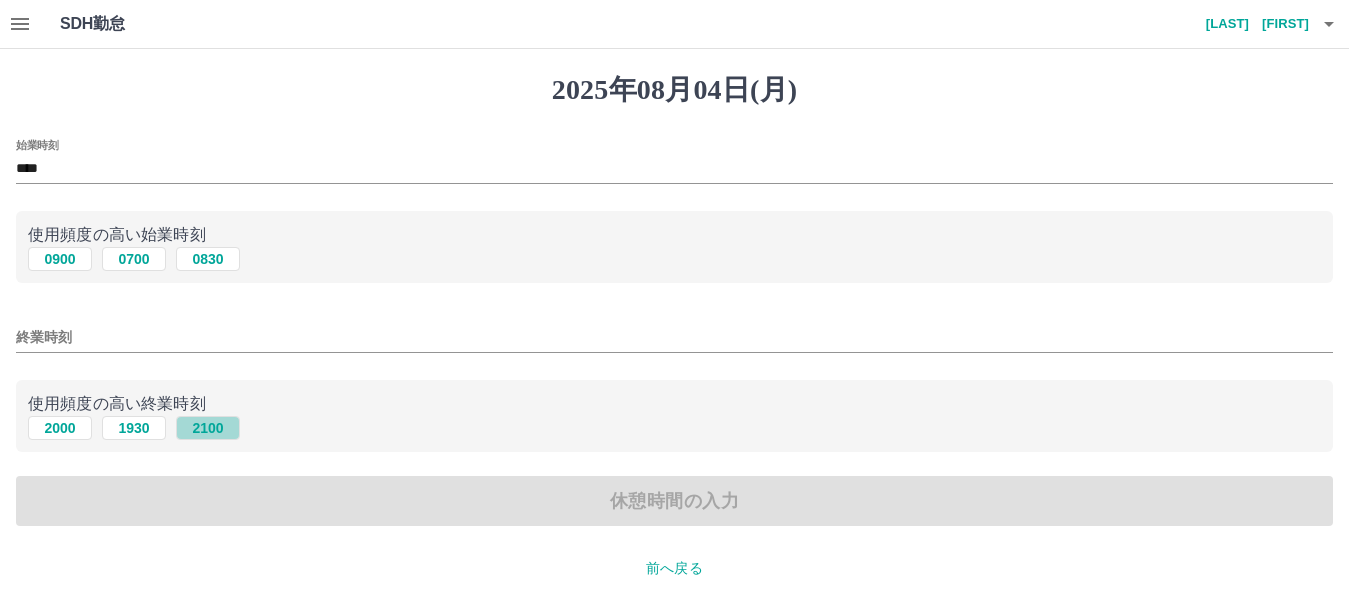 click on "2100" at bounding box center (208, 428) 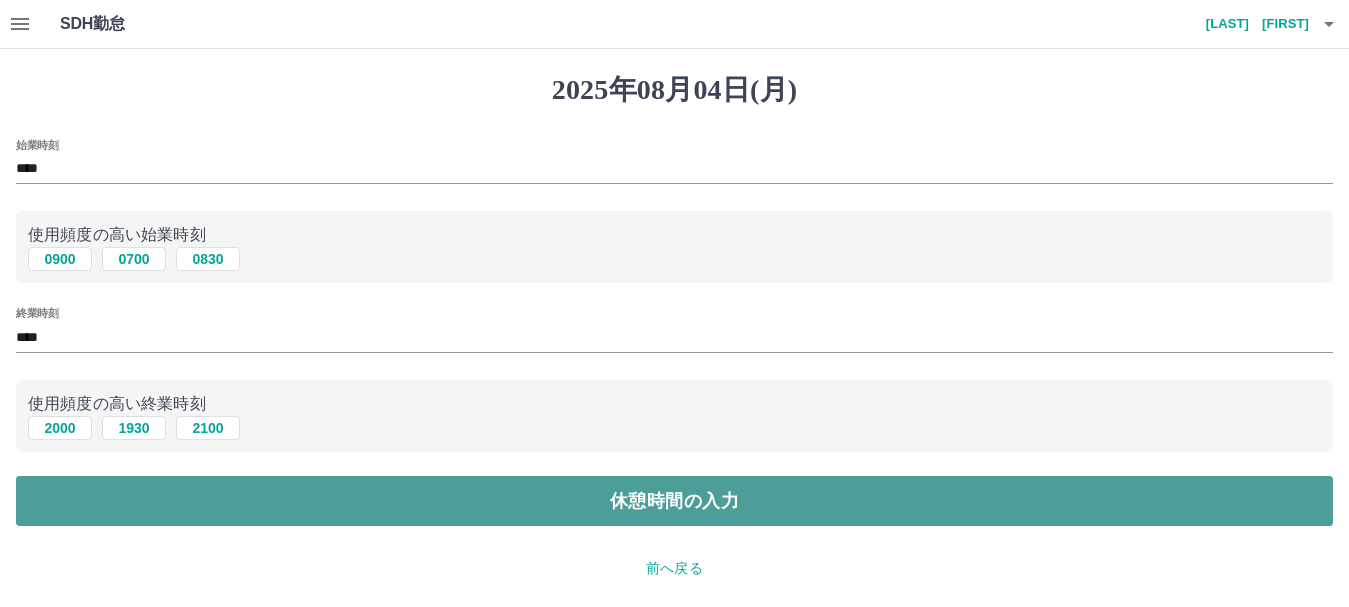click on "休憩時間の入力" at bounding box center (674, 501) 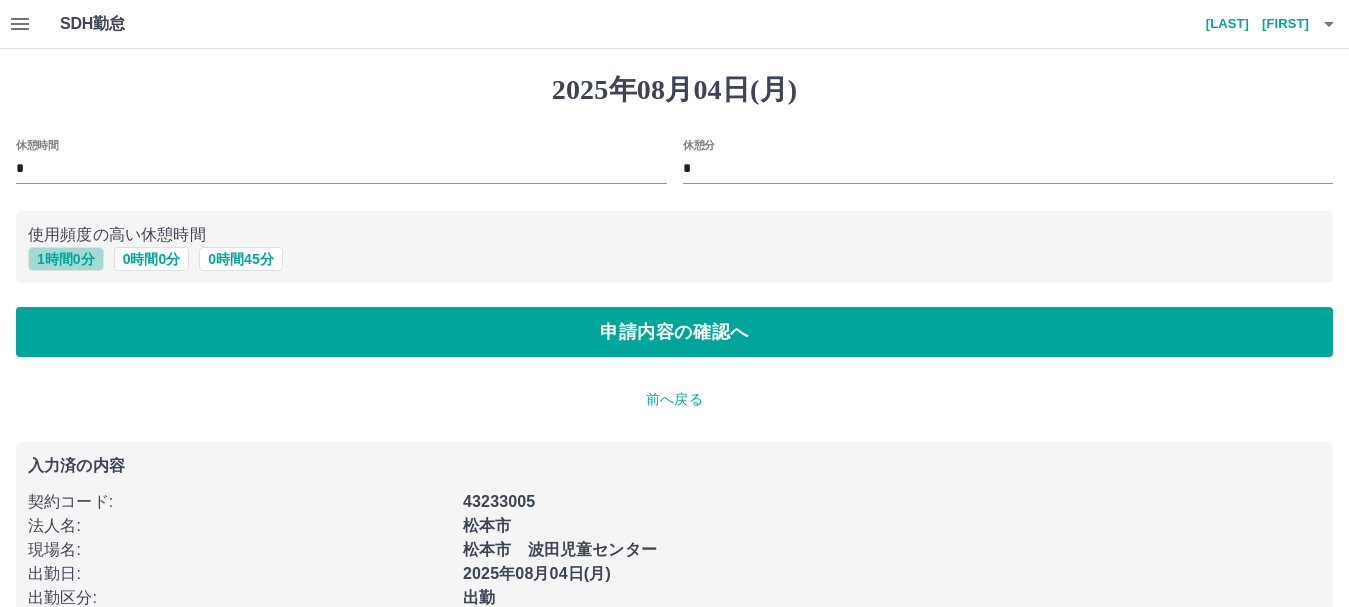 click on "1 時間 0 分" at bounding box center (66, 259) 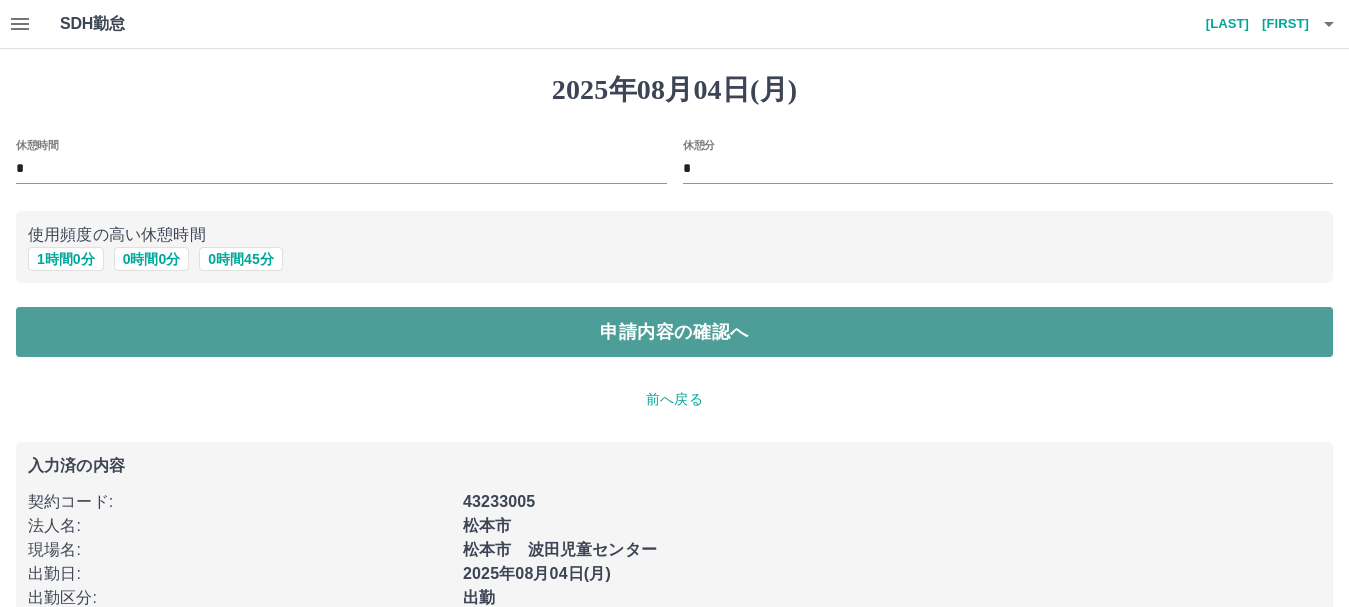 click on "申請内容の確認へ" at bounding box center (674, 332) 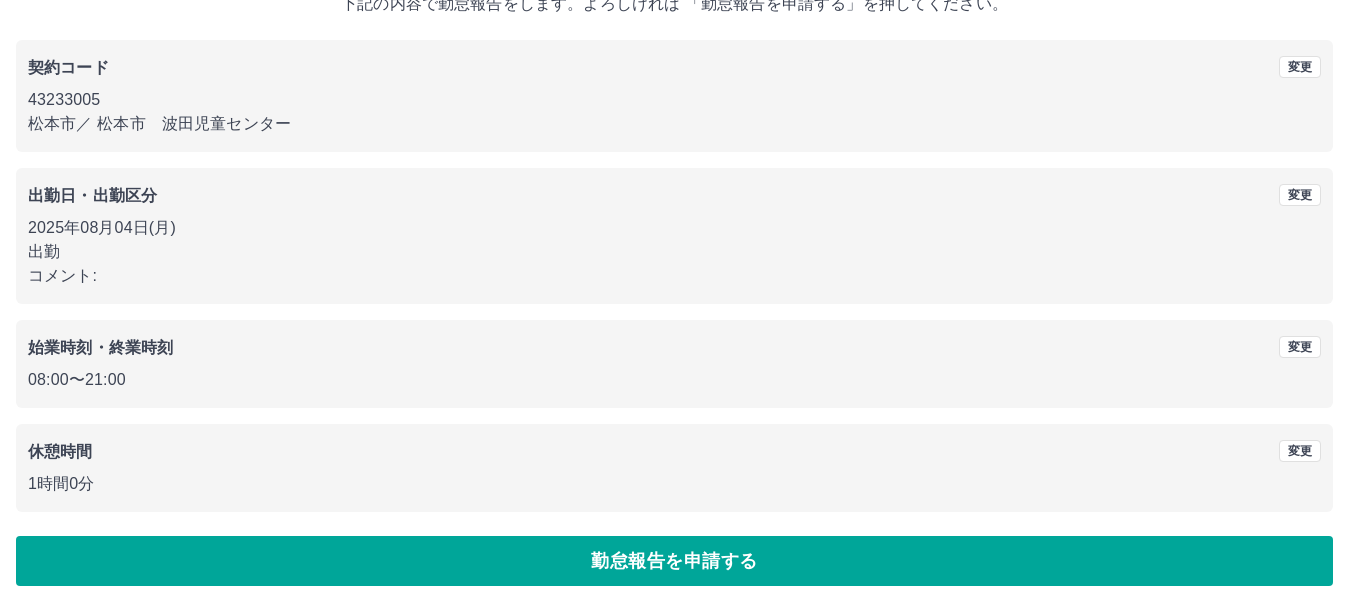 scroll, scrollTop: 142, scrollLeft: 0, axis: vertical 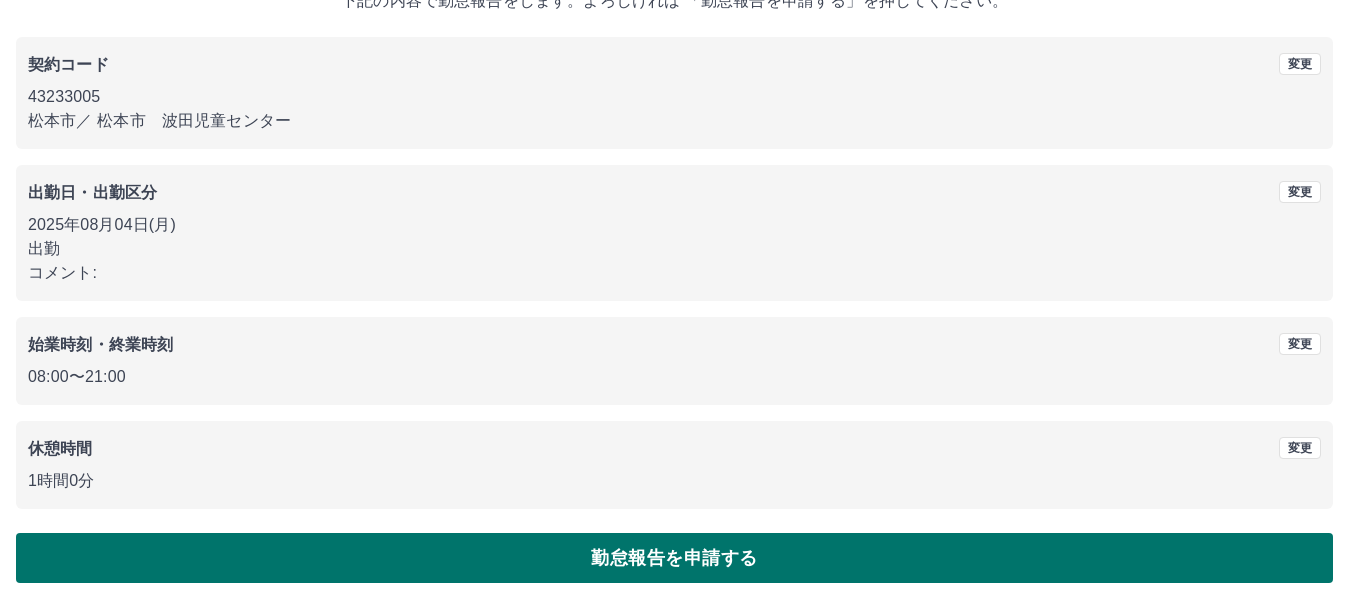click on "勤怠報告を申請する" at bounding box center (674, 558) 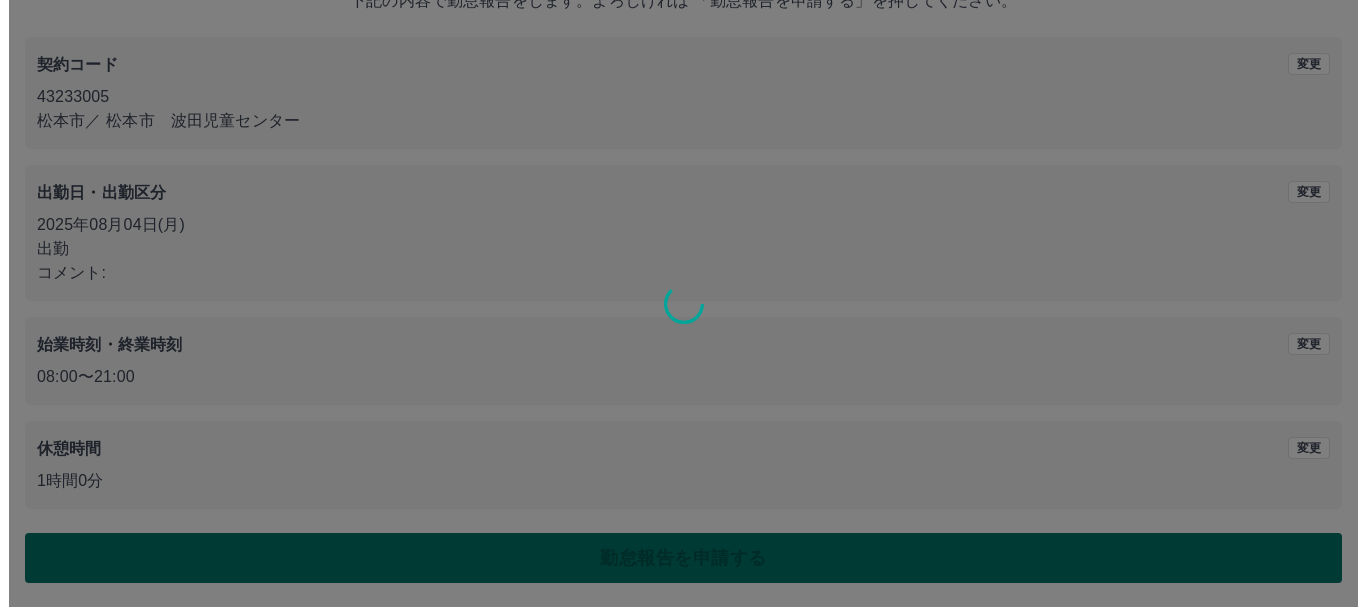 scroll, scrollTop: 0, scrollLeft: 0, axis: both 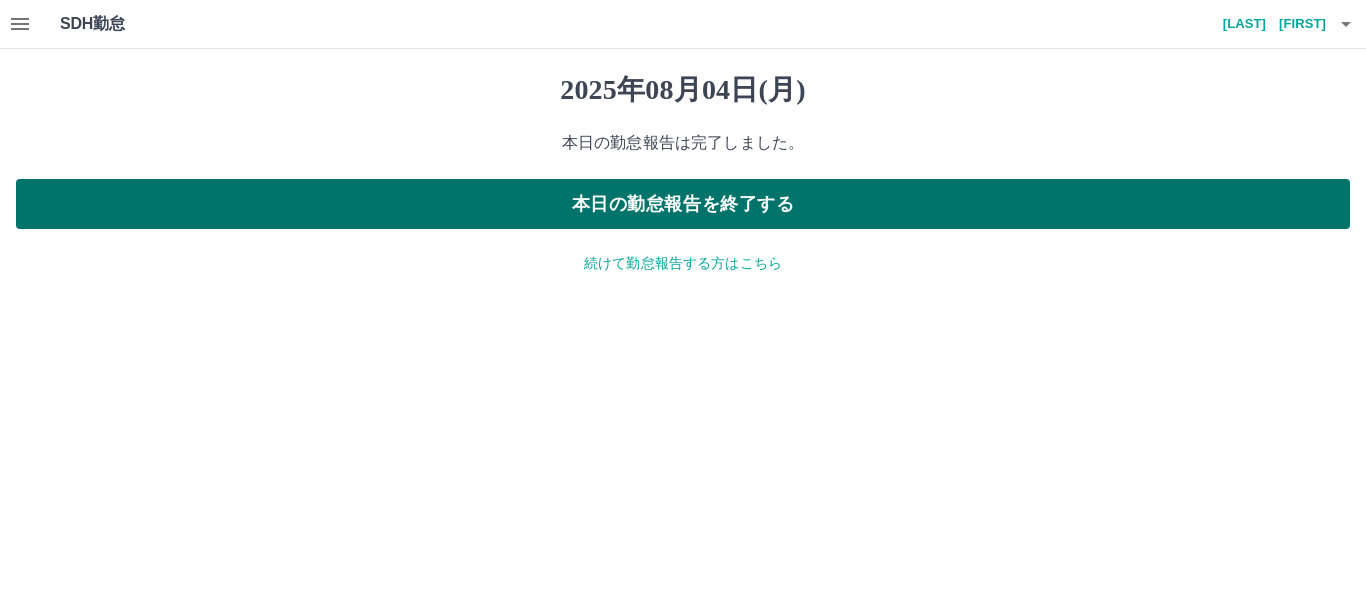 click on "本日の勤怠報告を終了する" at bounding box center [683, 204] 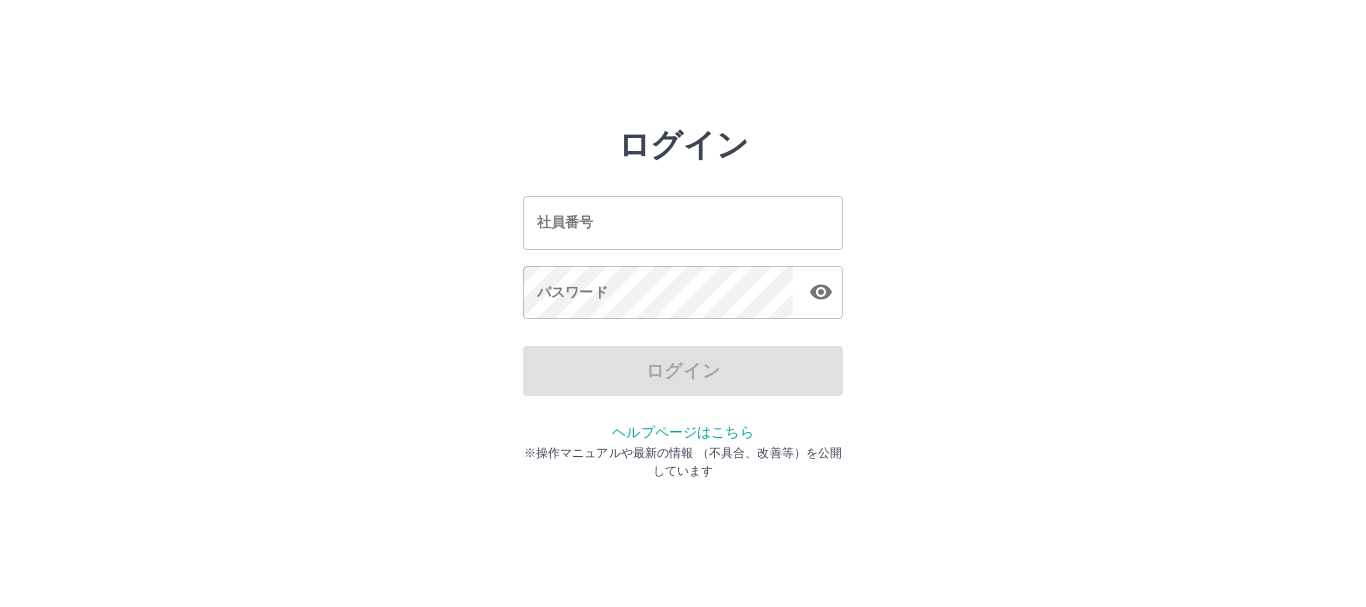 scroll, scrollTop: 0, scrollLeft: 0, axis: both 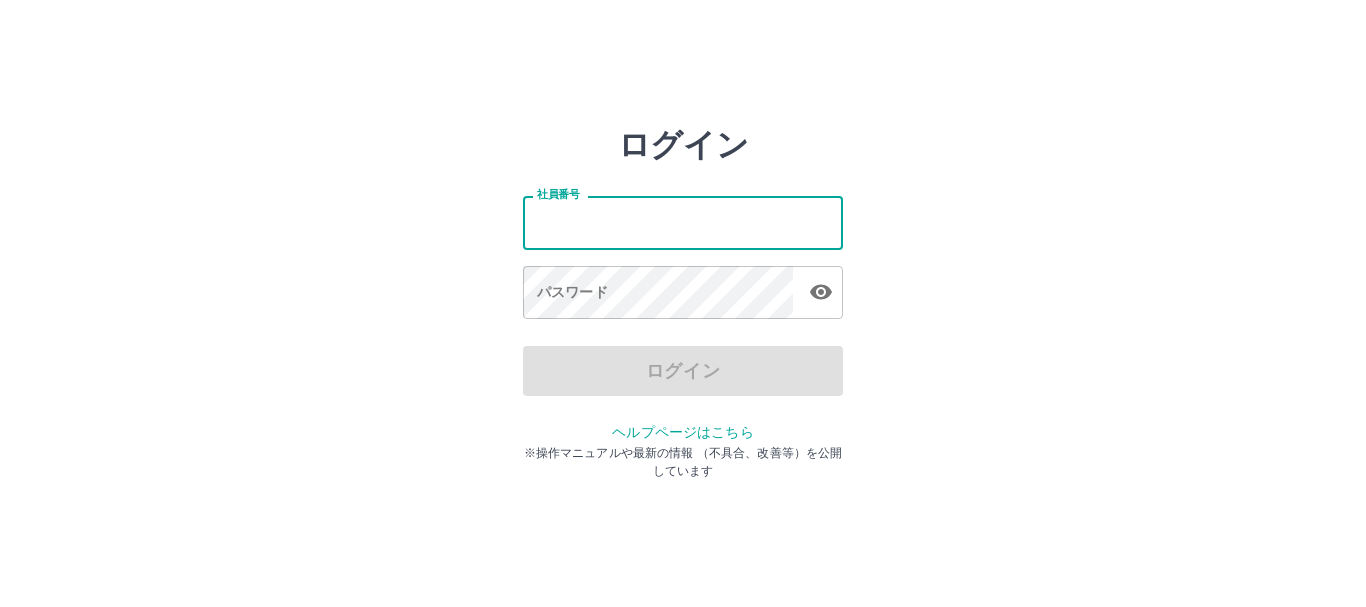 click on "社員番号" at bounding box center (683, 222) 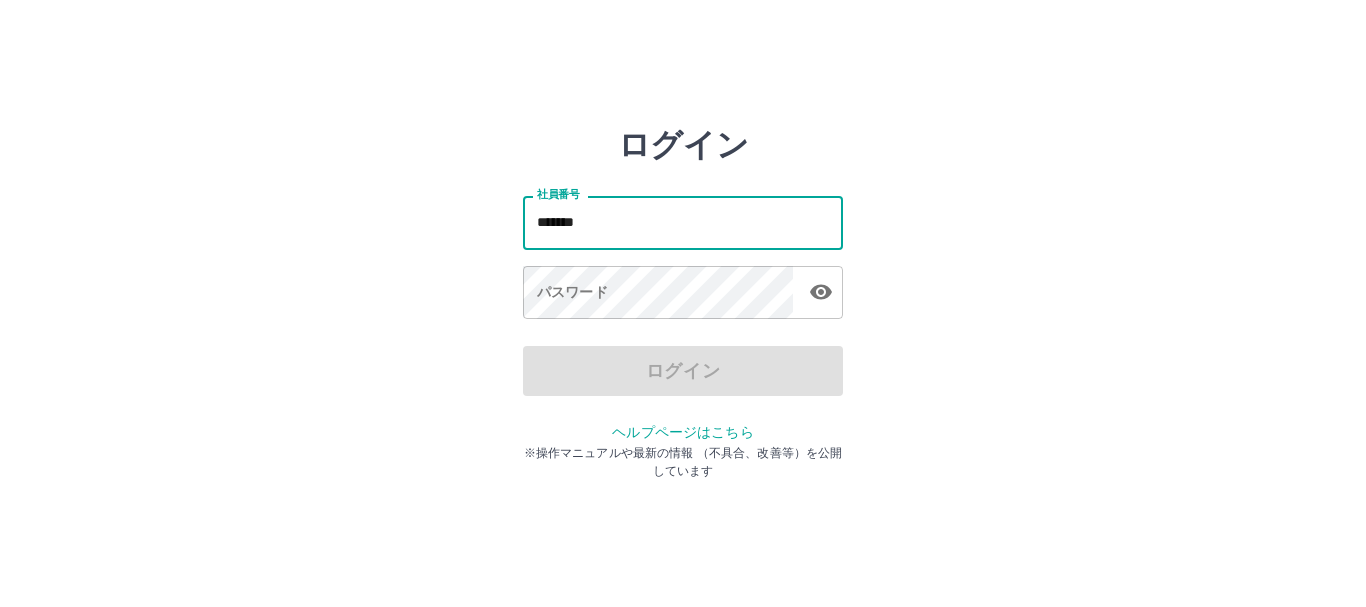 type on "*******" 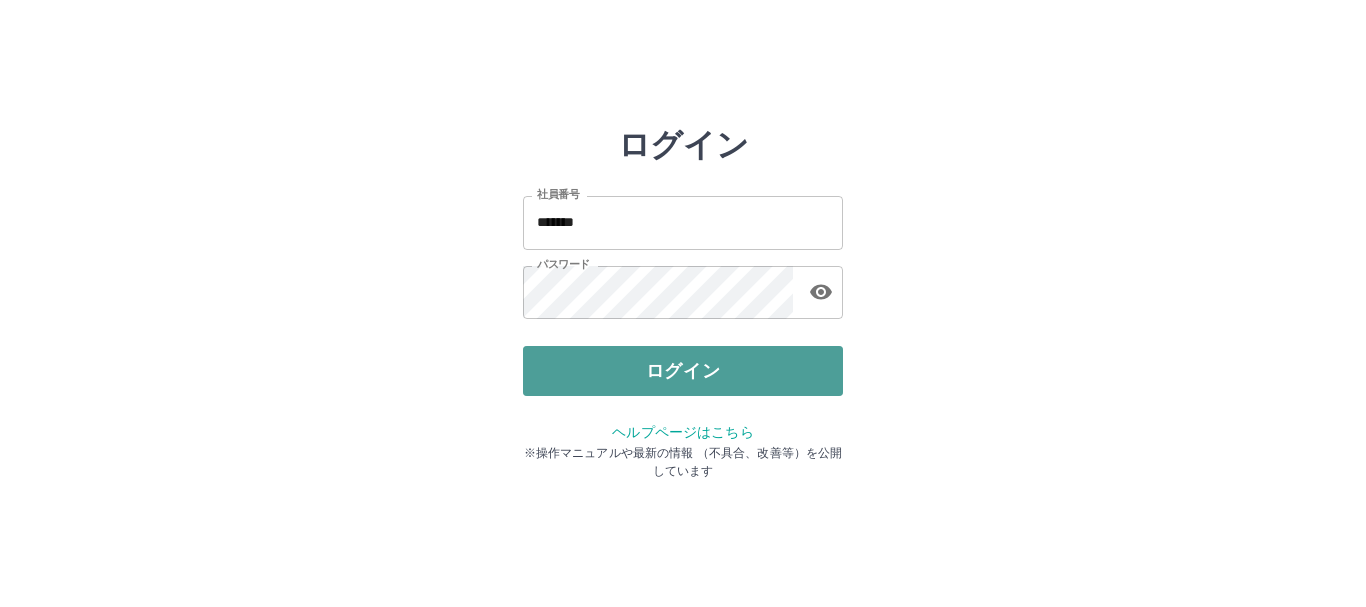 click on "ログイン" at bounding box center (683, 371) 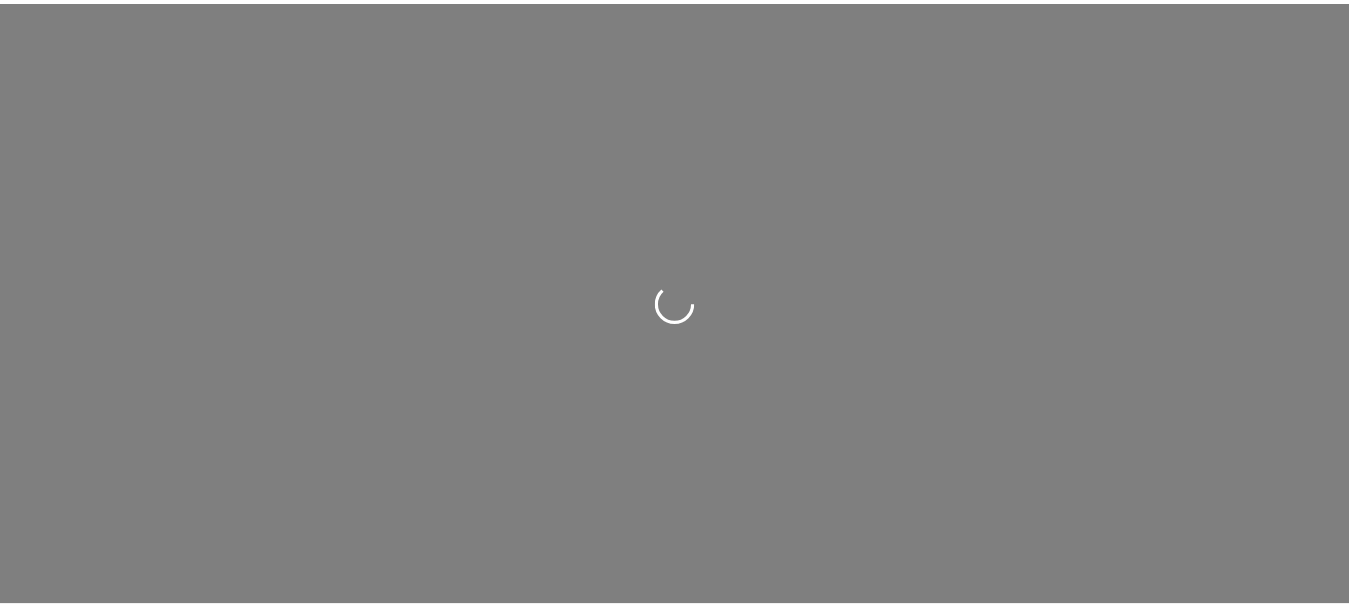 scroll, scrollTop: 0, scrollLeft: 0, axis: both 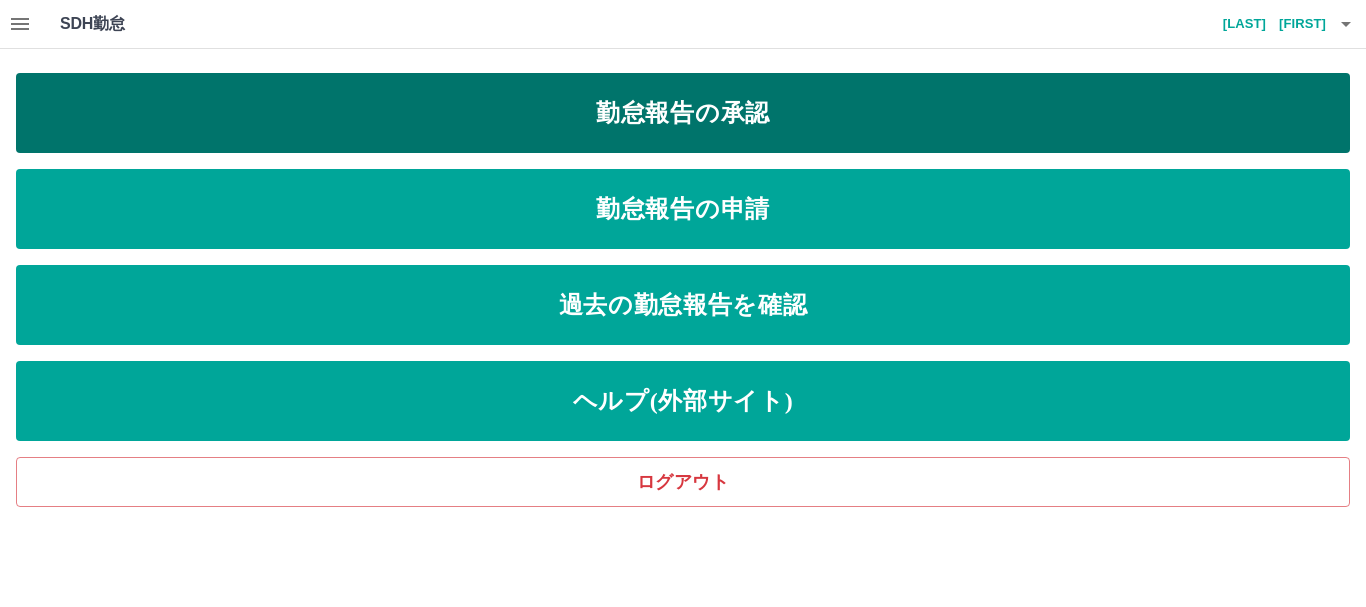 click on "勤怠報告の承認" at bounding box center (683, 113) 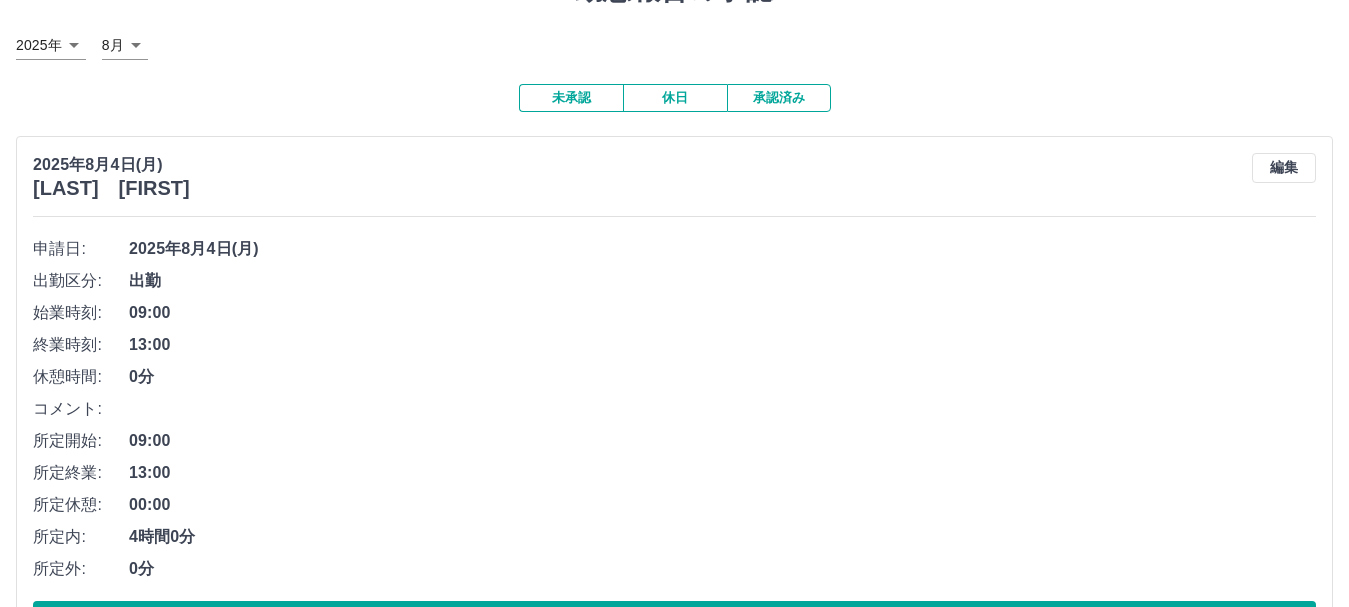 scroll, scrollTop: 200, scrollLeft: 0, axis: vertical 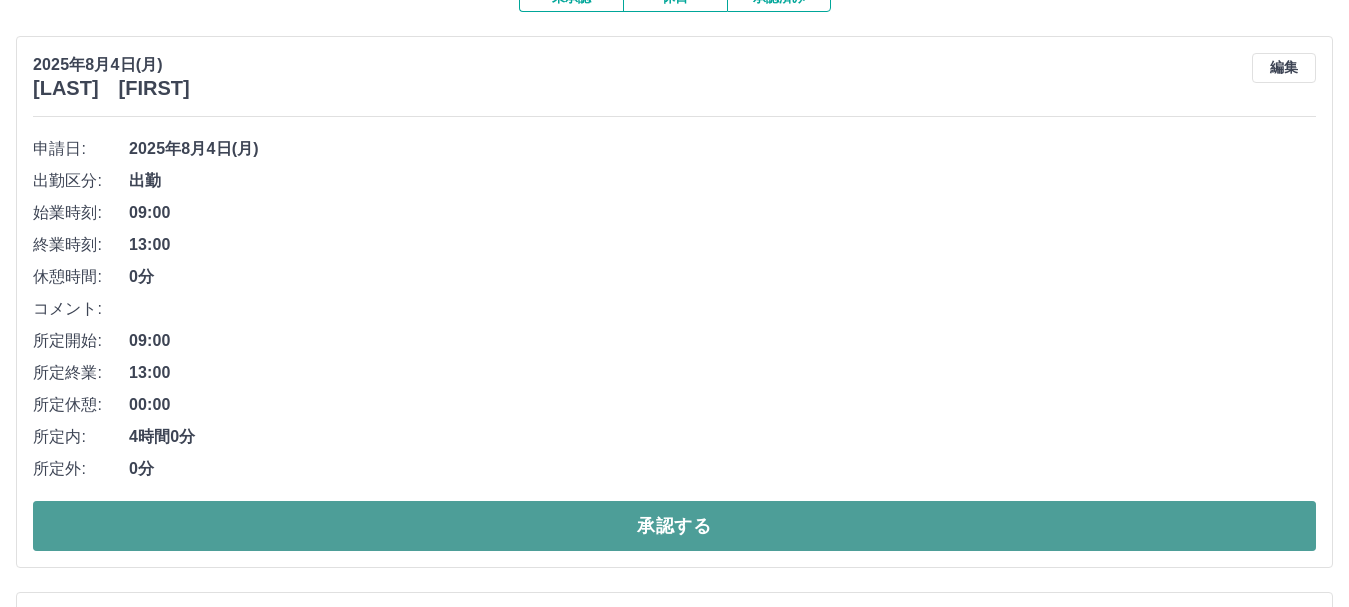 click on "承認する" at bounding box center (674, 526) 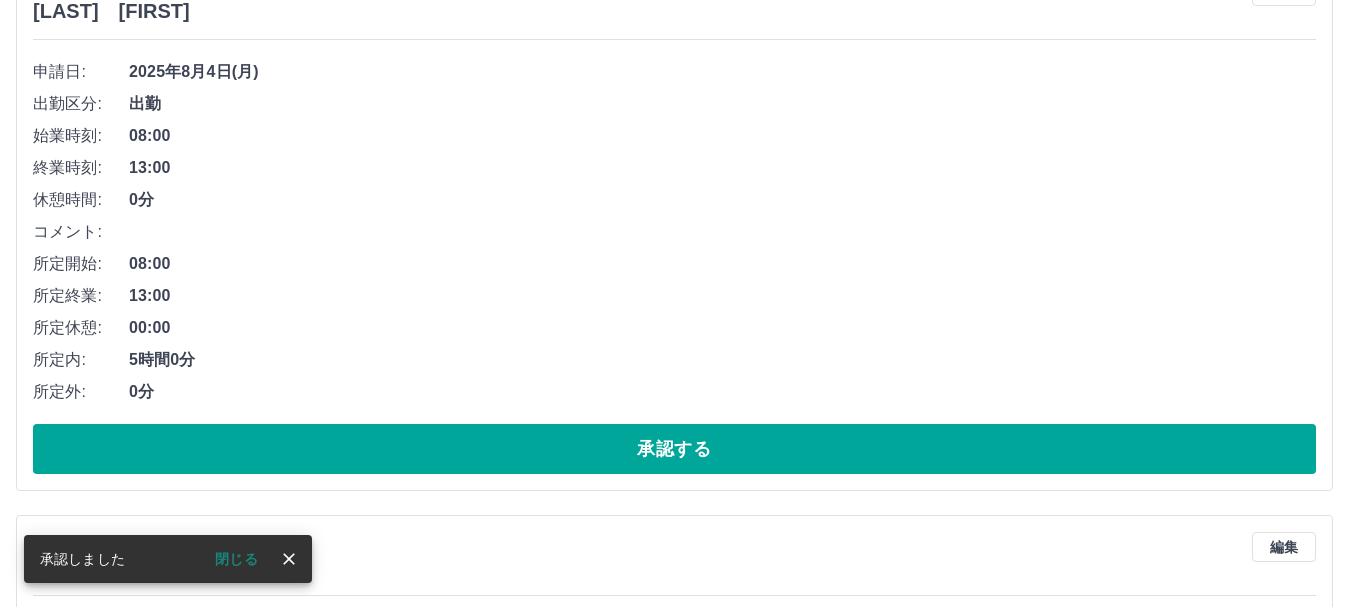 scroll, scrollTop: 300, scrollLeft: 0, axis: vertical 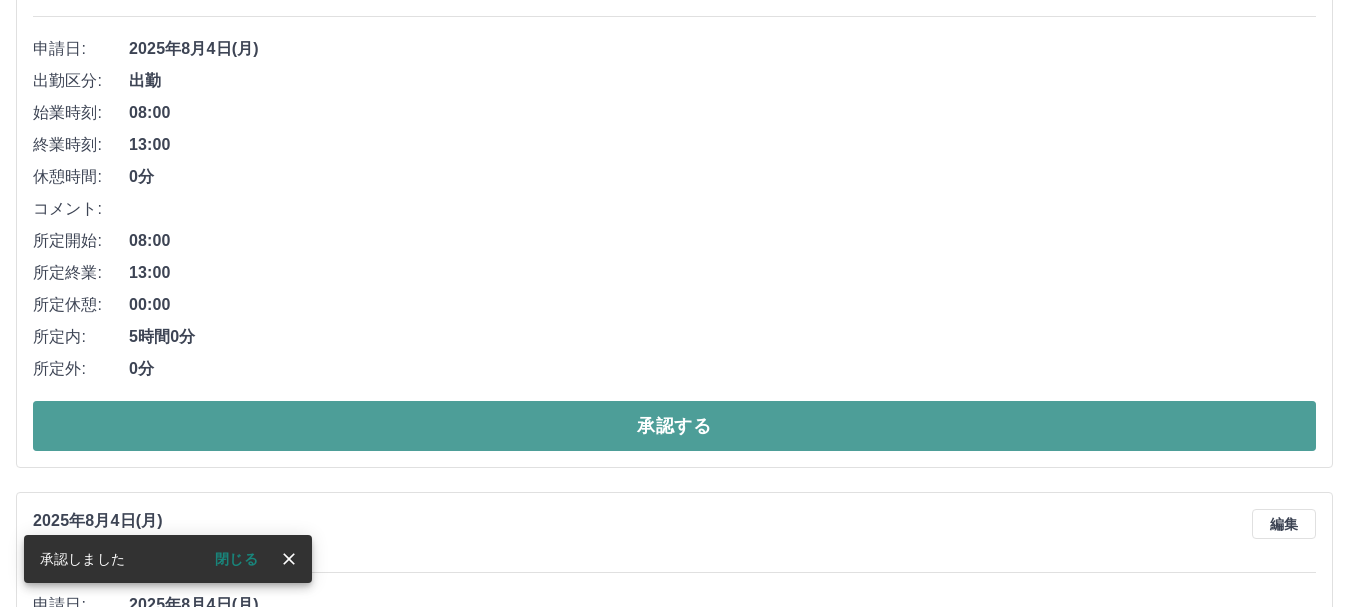 click on "承認する" at bounding box center [674, 426] 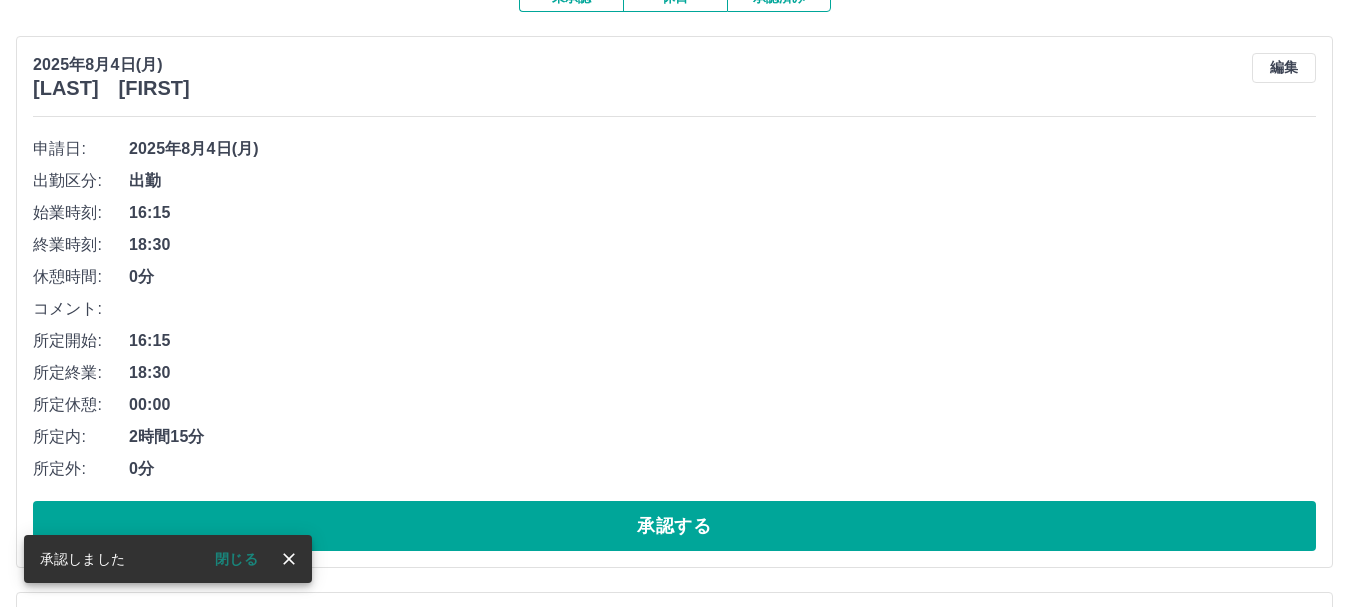 scroll, scrollTop: 300, scrollLeft: 0, axis: vertical 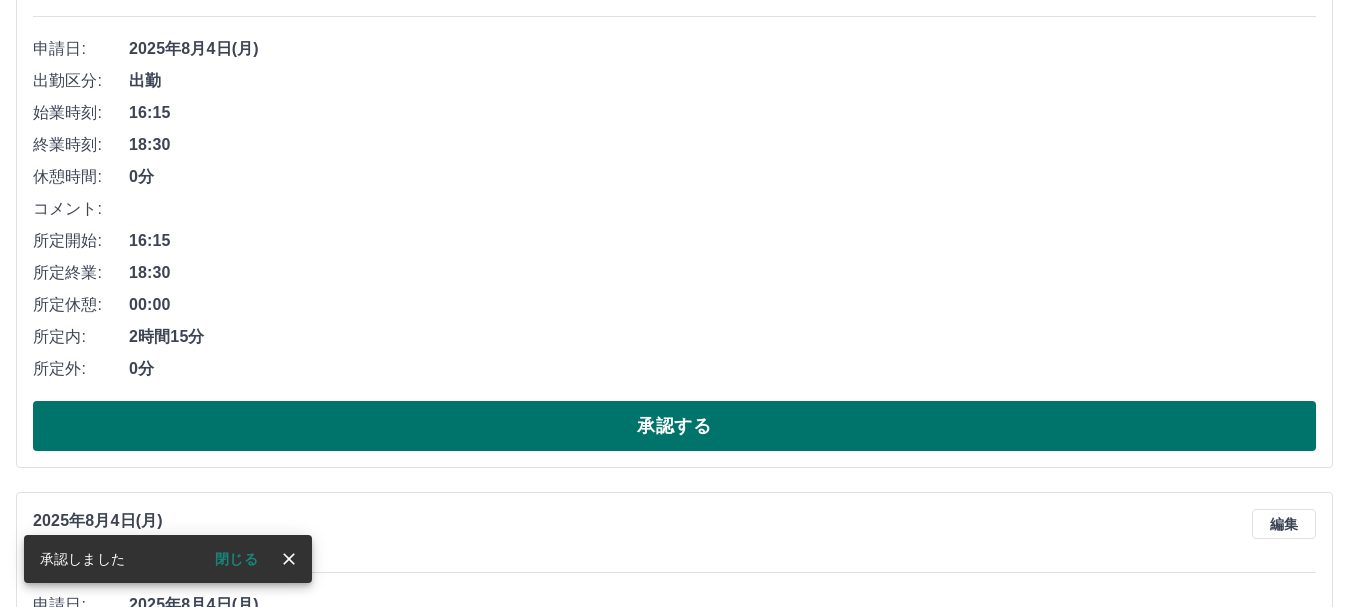 click on "承認する" at bounding box center (674, 426) 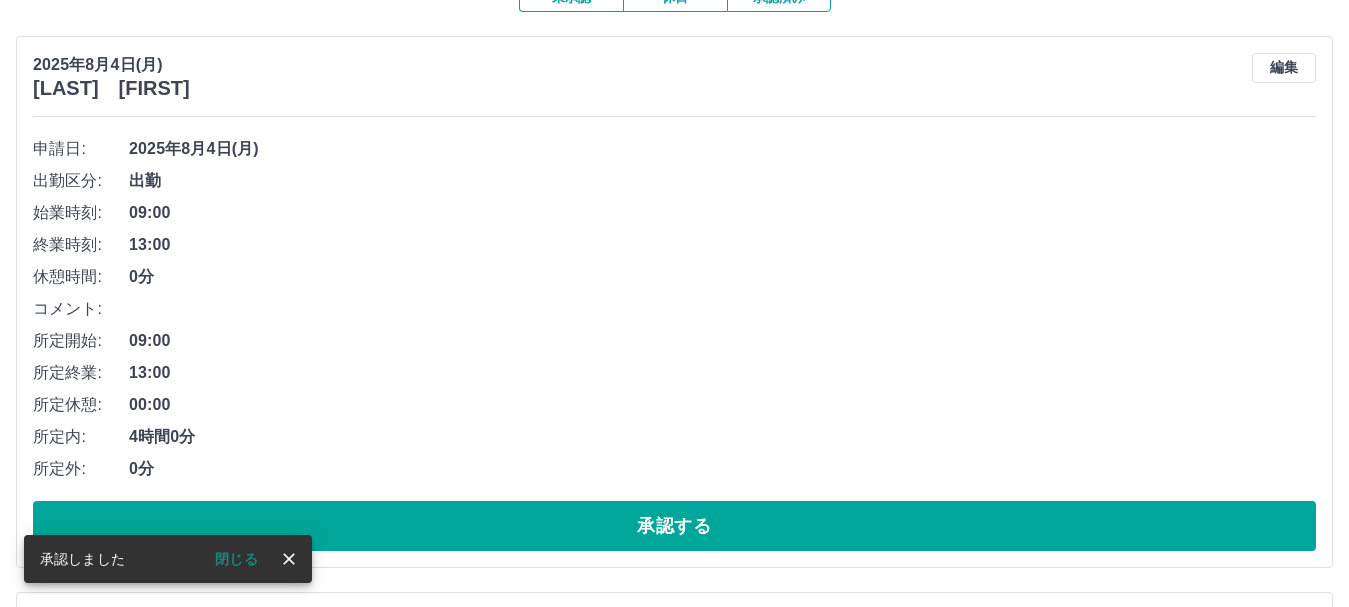 scroll, scrollTop: 300, scrollLeft: 0, axis: vertical 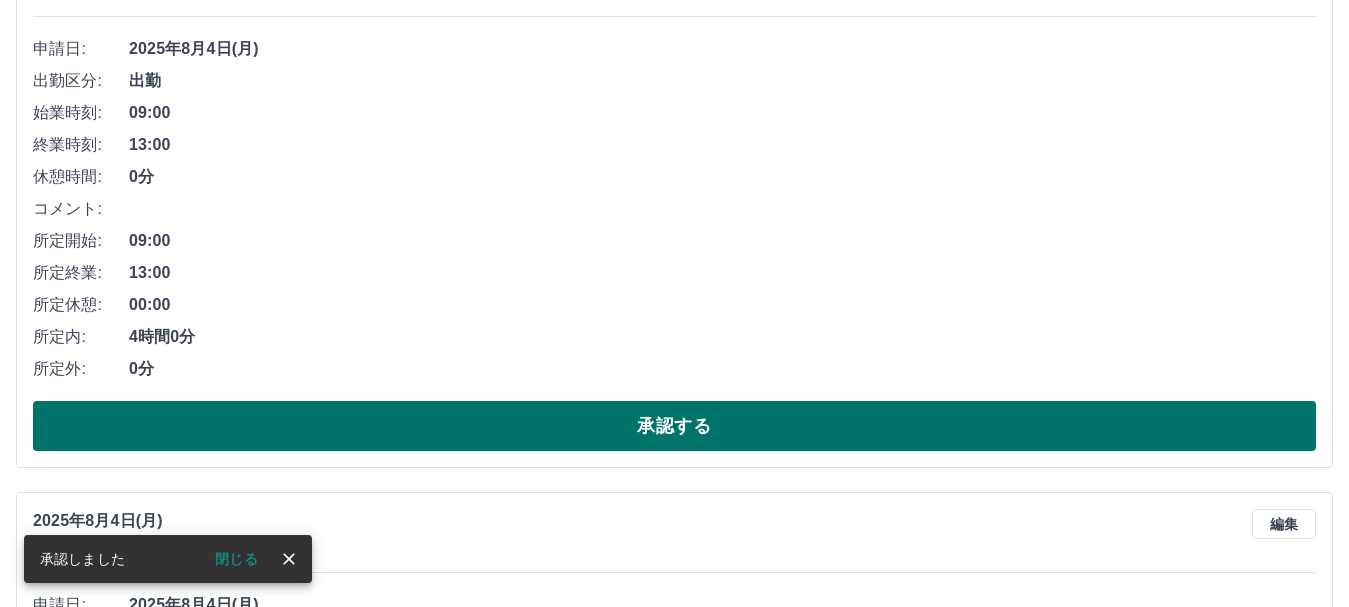click on "承認する" at bounding box center [674, 426] 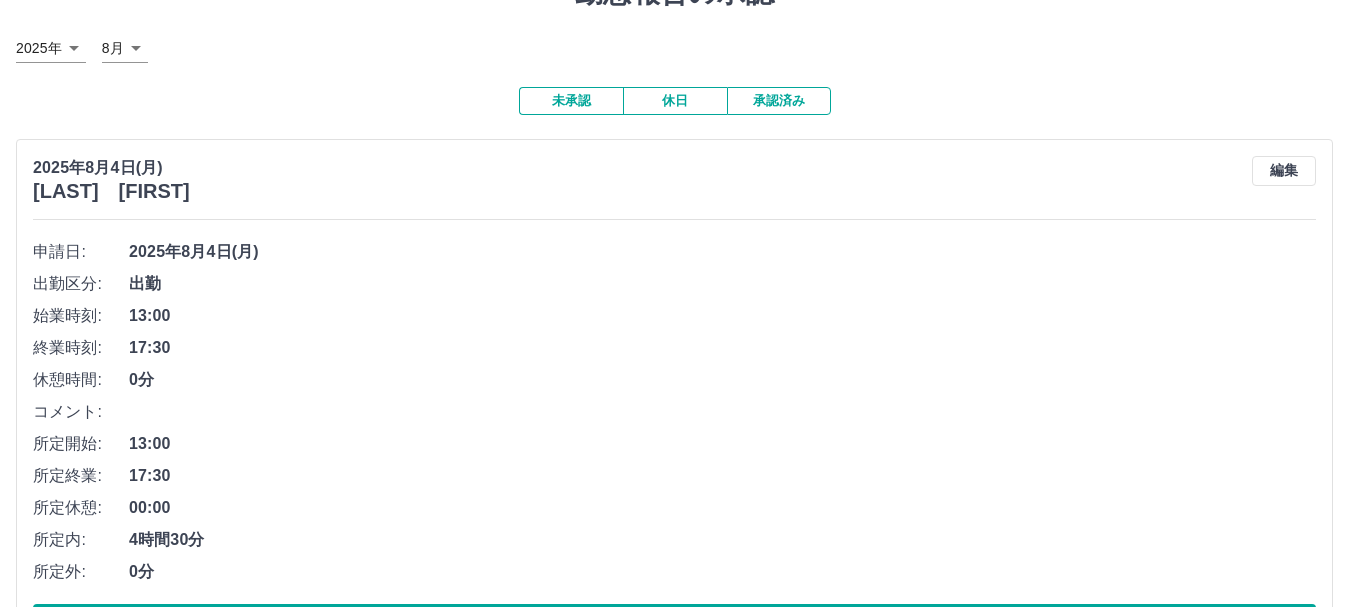 scroll, scrollTop: 200, scrollLeft: 0, axis: vertical 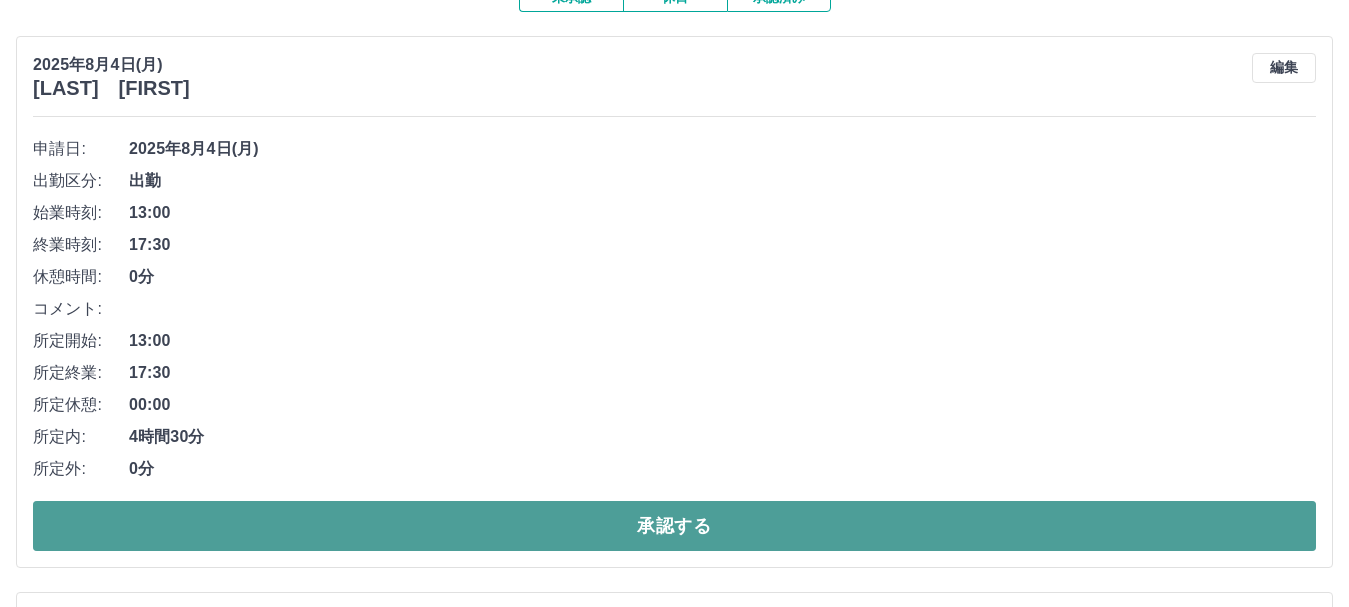 click on "承認する" at bounding box center [674, 526] 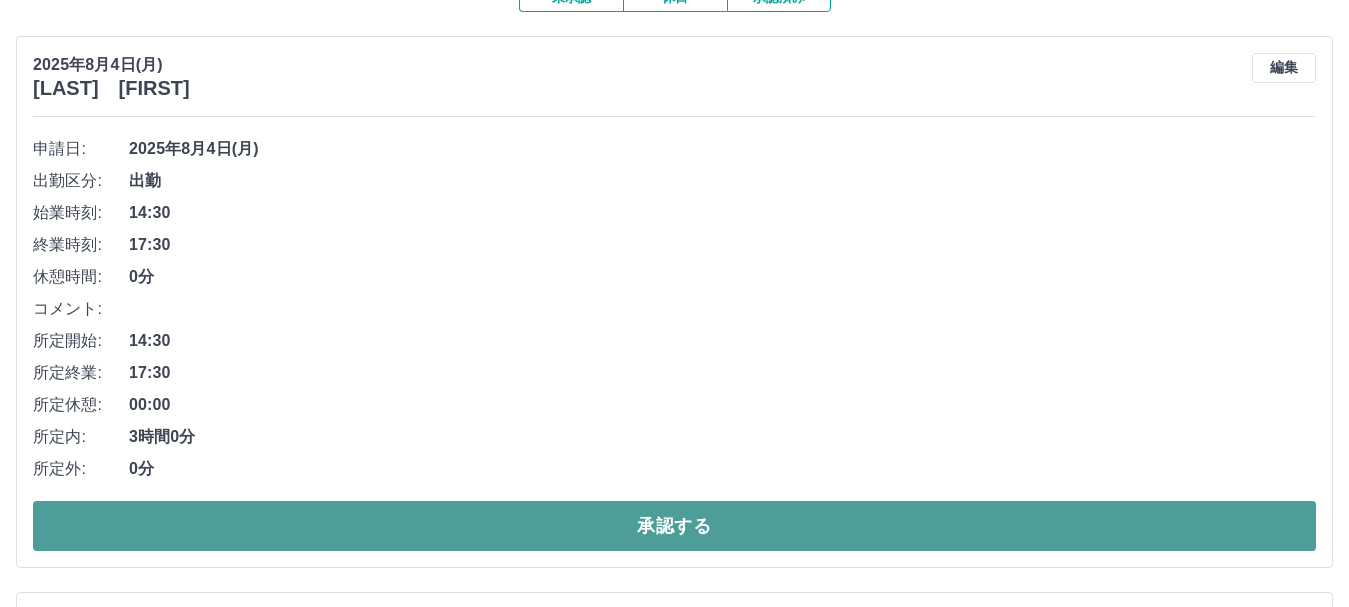 click on "承認する" at bounding box center [674, 526] 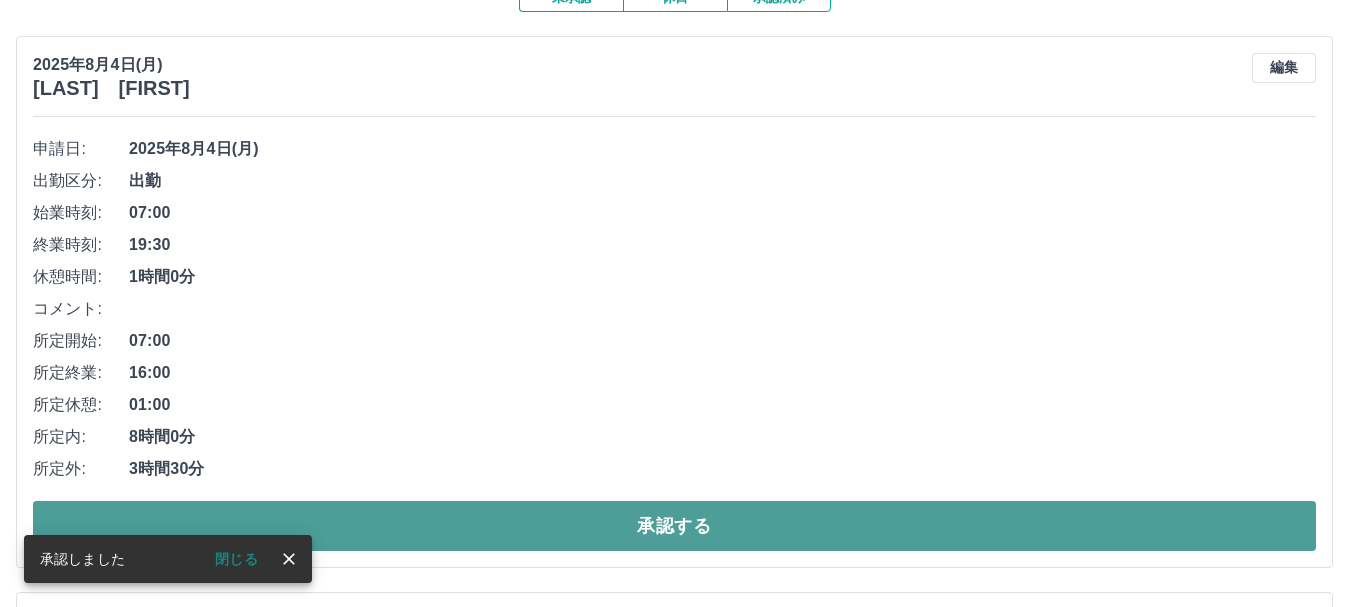 click on "承認する" at bounding box center (674, 526) 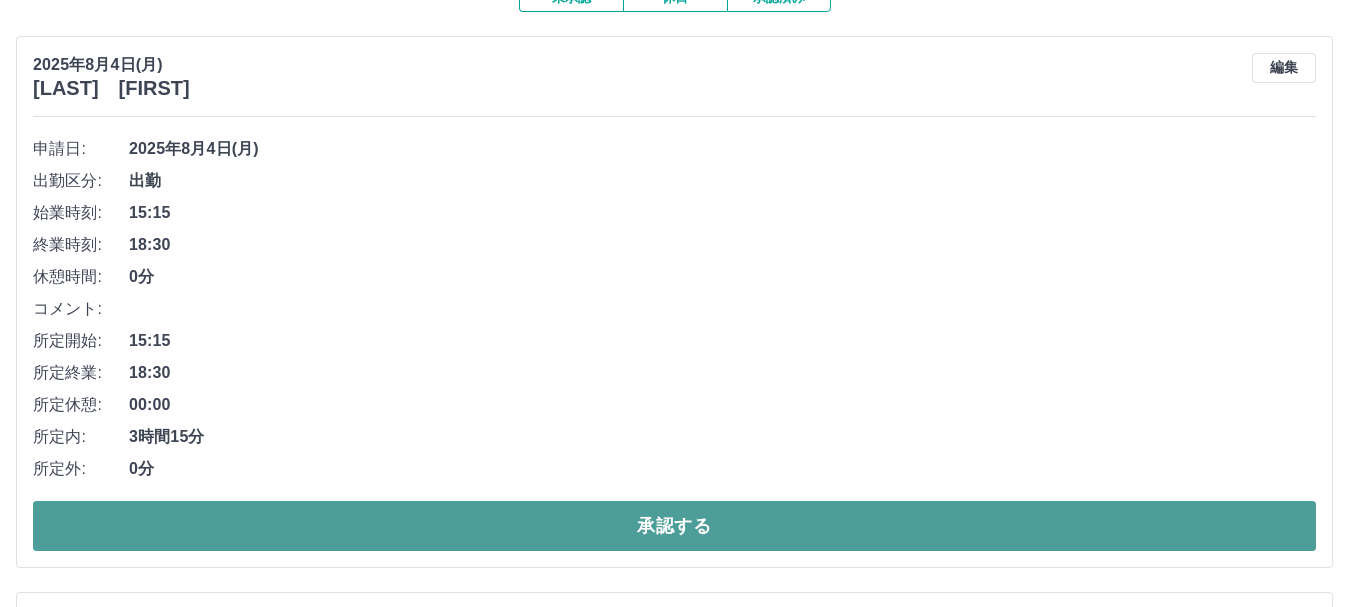 click on "承認する" at bounding box center [674, 526] 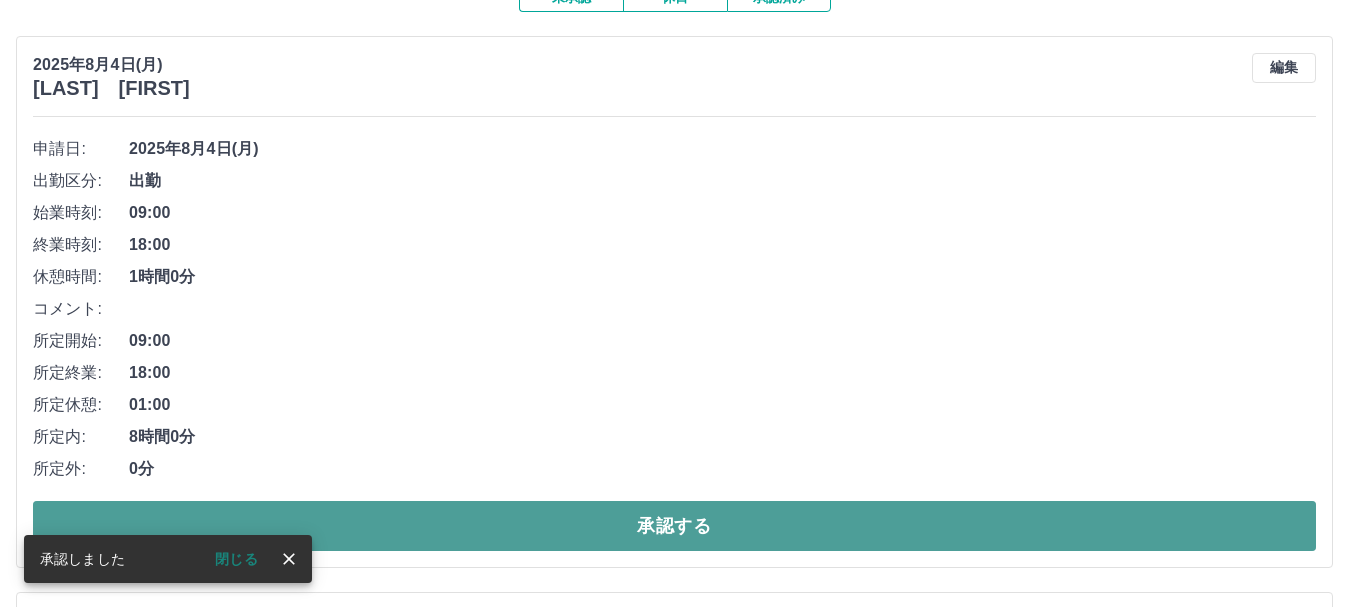 click on "承認する" at bounding box center [674, 526] 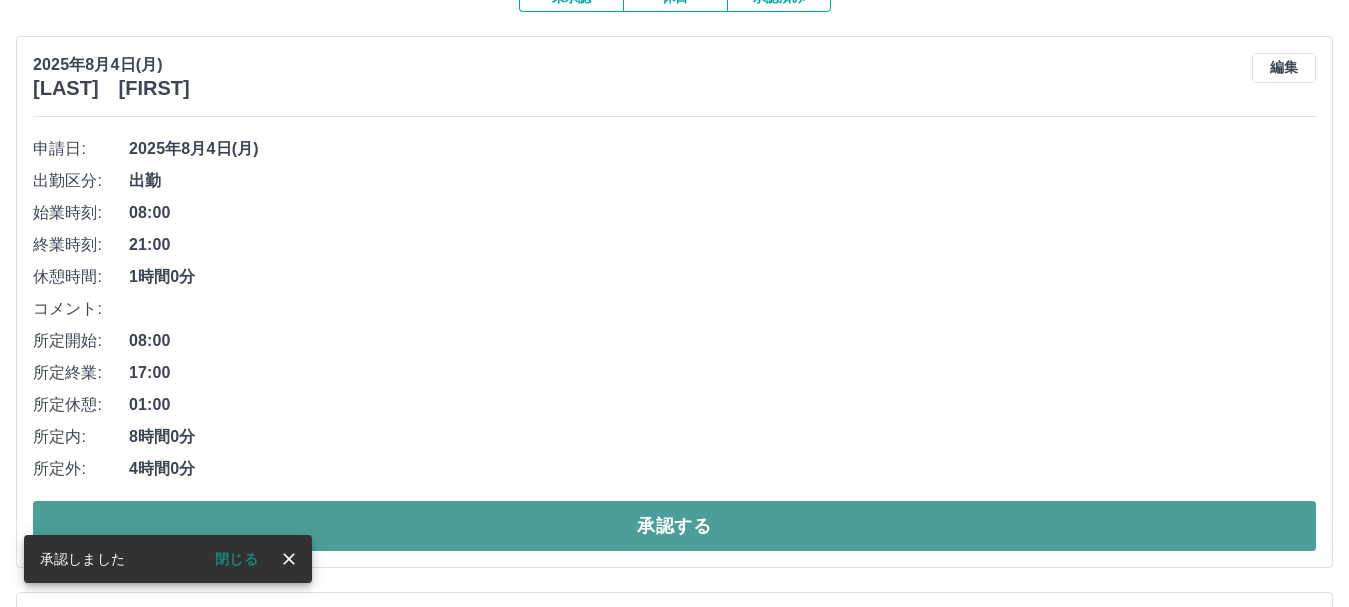 click on "承認する" at bounding box center [674, 526] 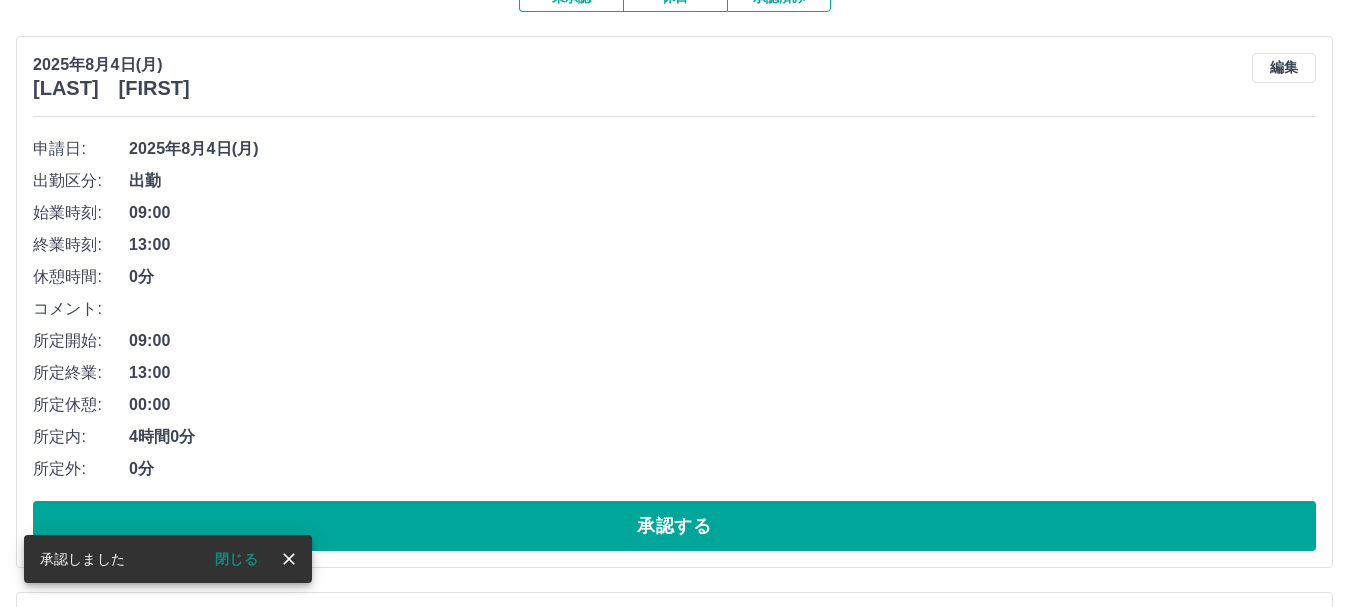 click on "承認する" at bounding box center [674, 526] 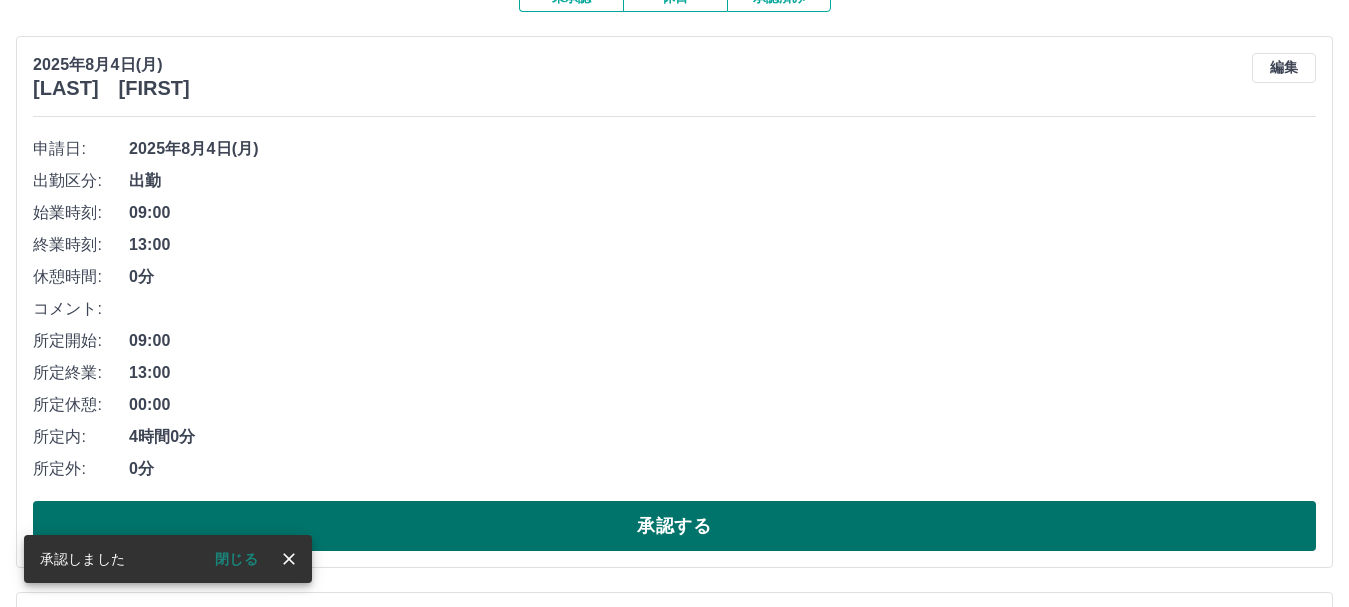 click on "承認する" at bounding box center [674, 526] 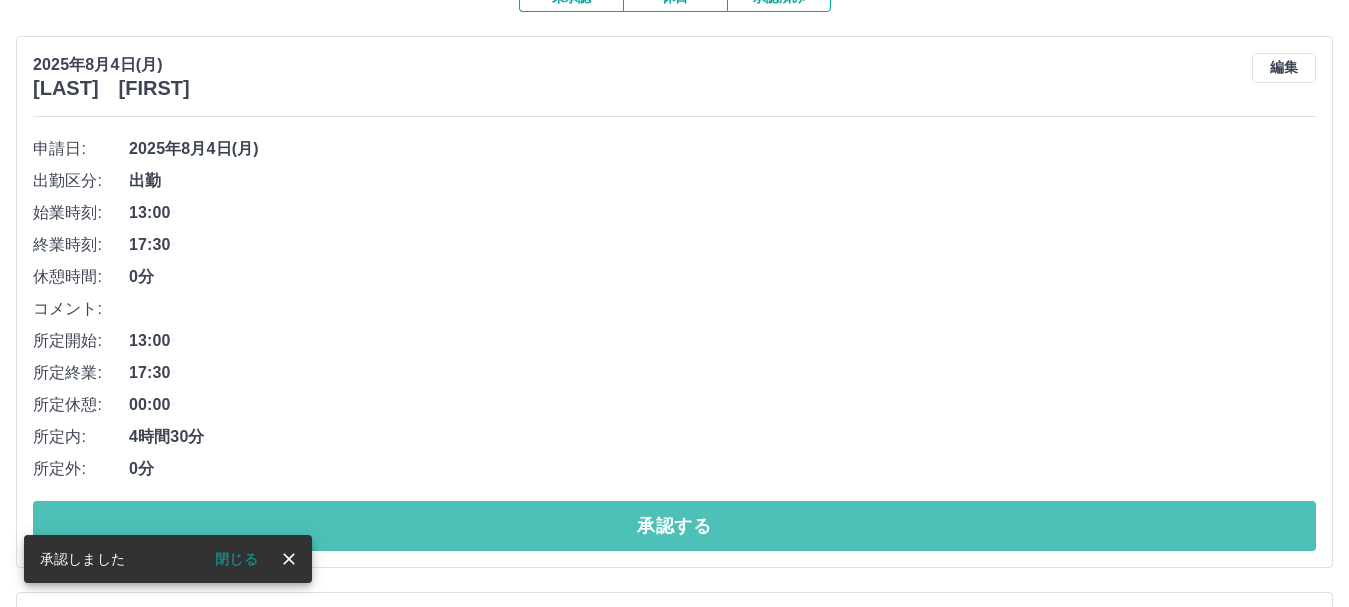 click on "承認する" at bounding box center [674, 526] 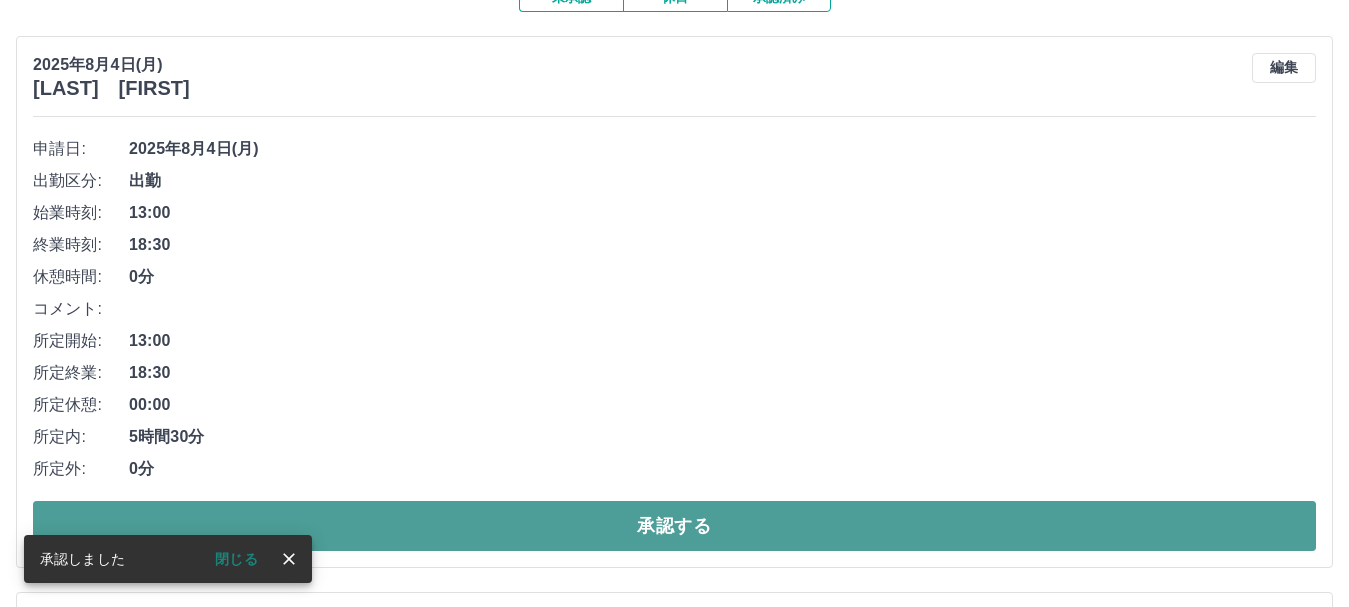 click on "承認する" at bounding box center (674, 526) 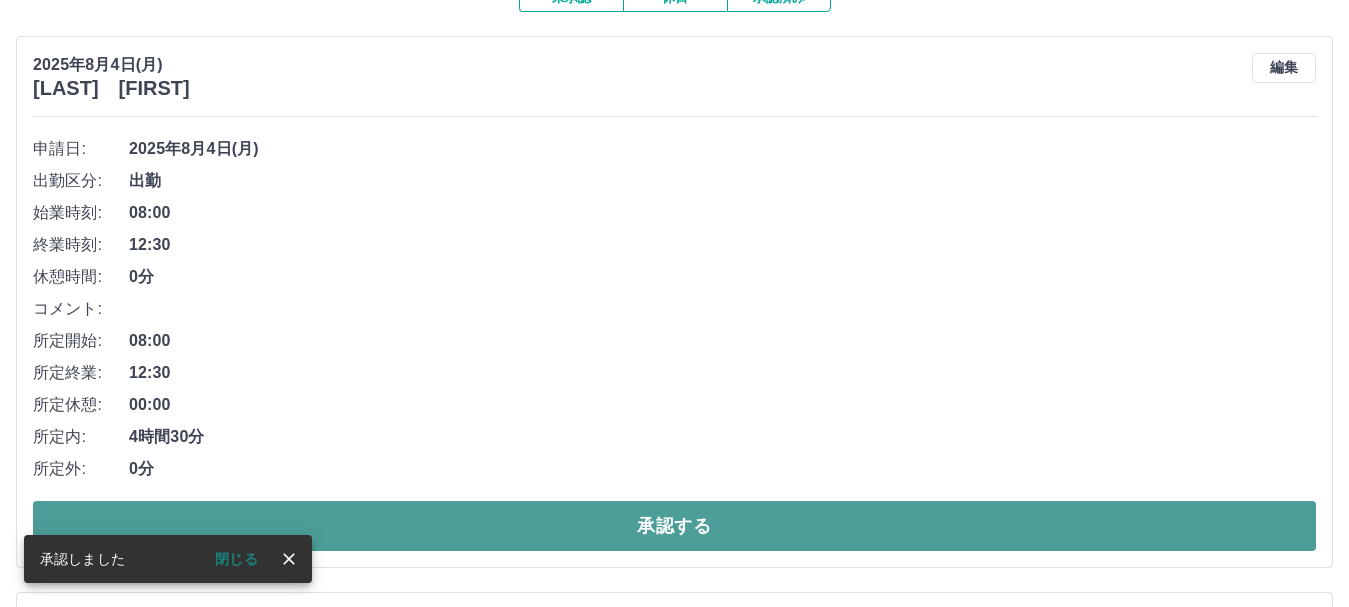click on "承認する" at bounding box center (674, 526) 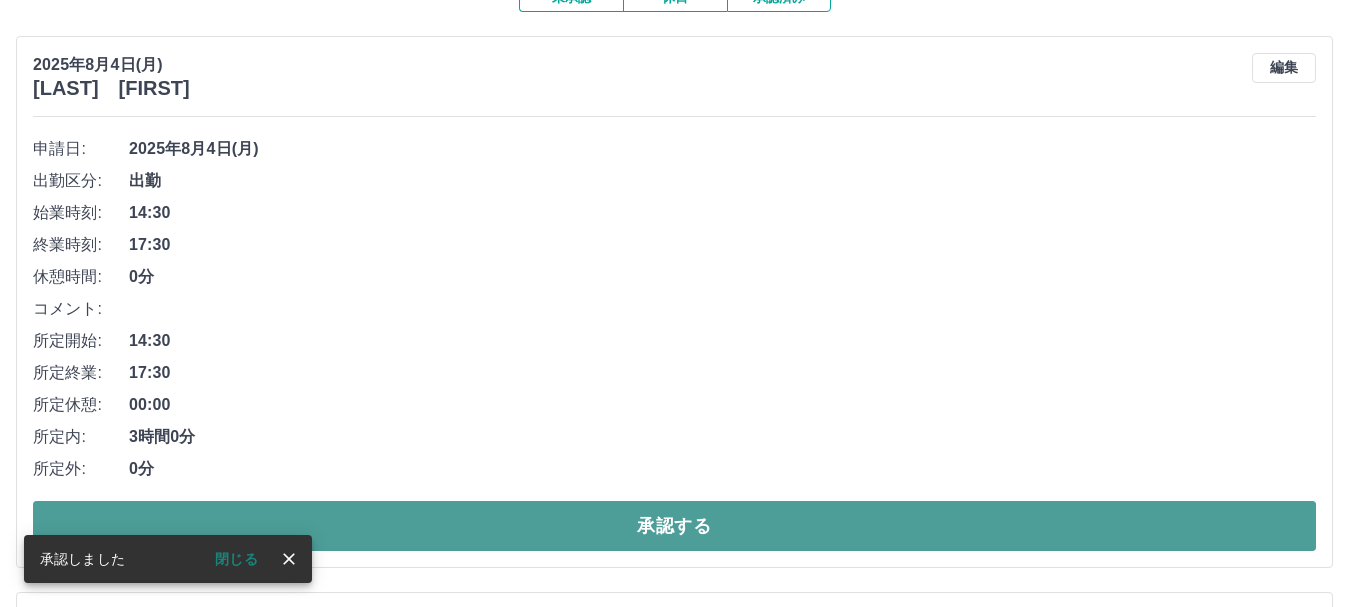 click on "承認する" at bounding box center [674, 526] 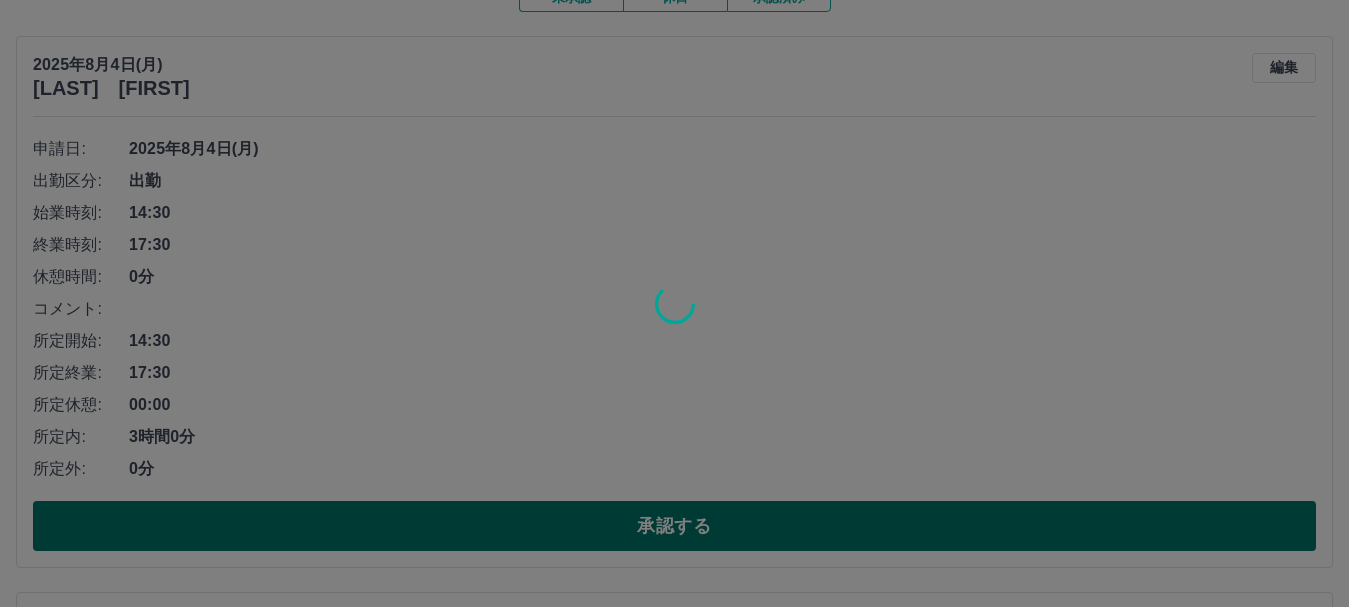 scroll, scrollTop: 187, scrollLeft: 0, axis: vertical 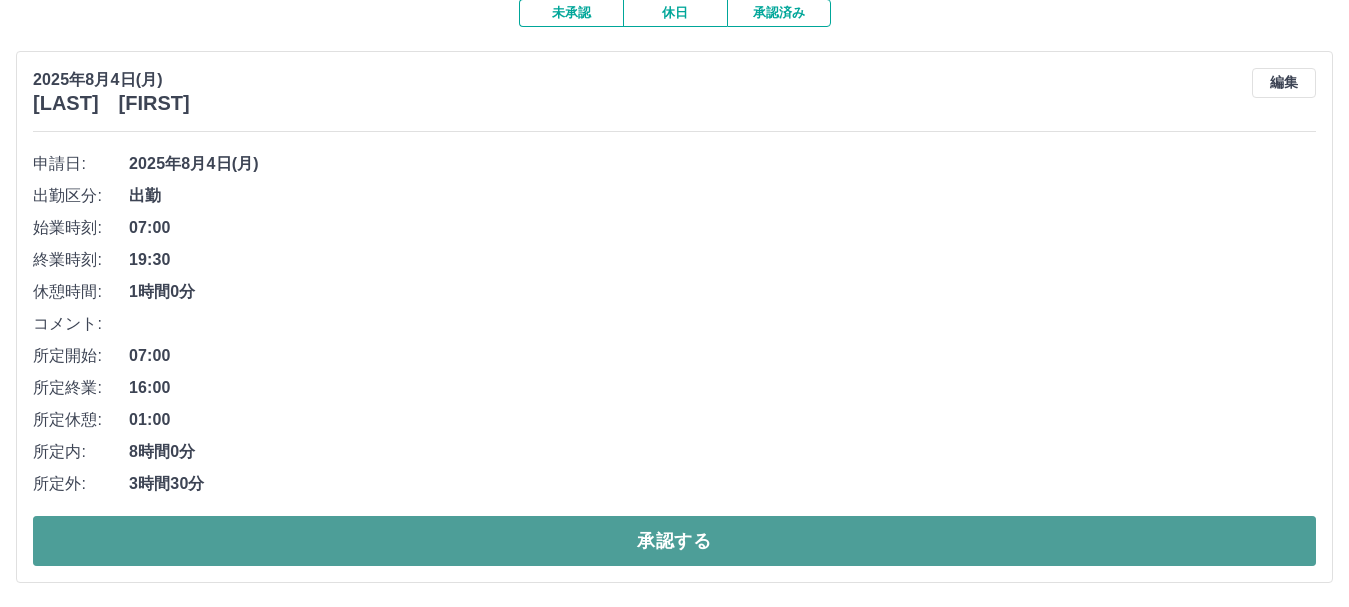 click on "承認する" at bounding box center (674, 541) 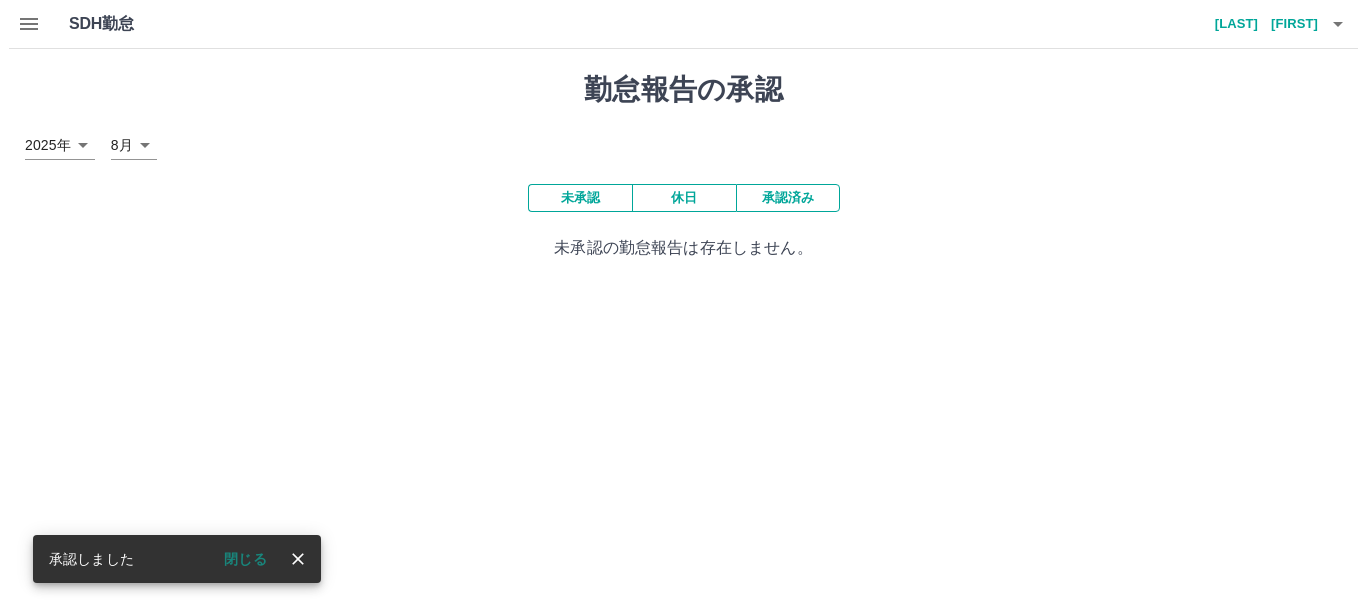 scroll, scrollTop: 0, scrollLeft: 0, axis: both 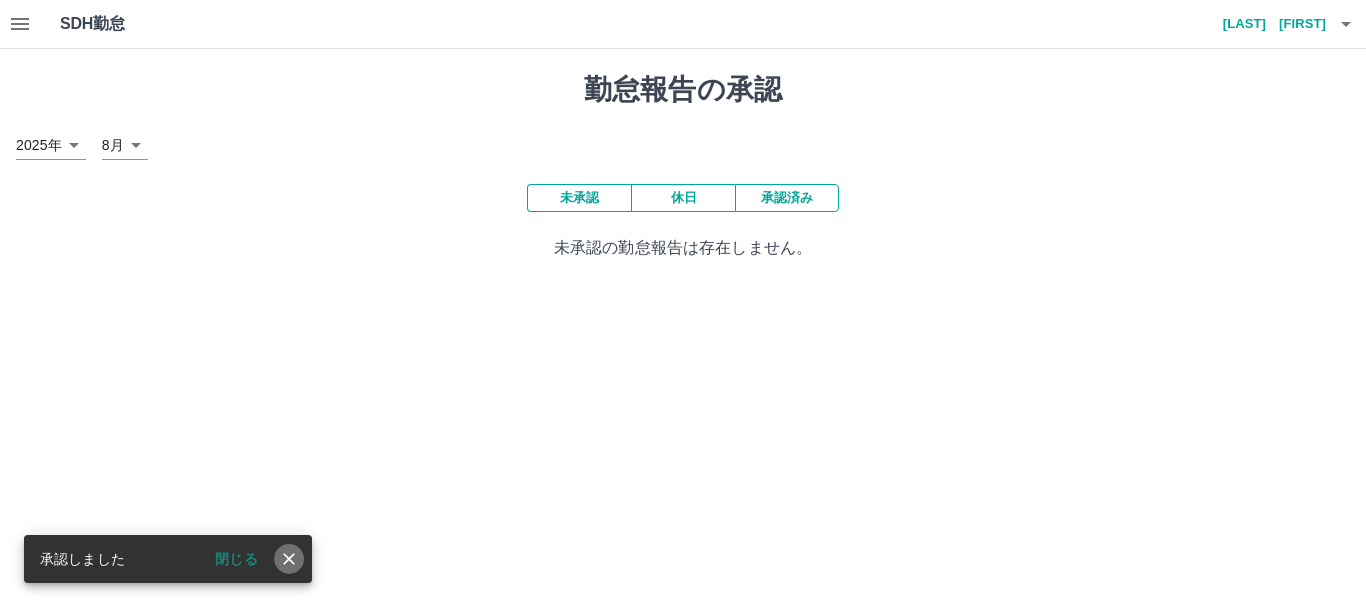 click 